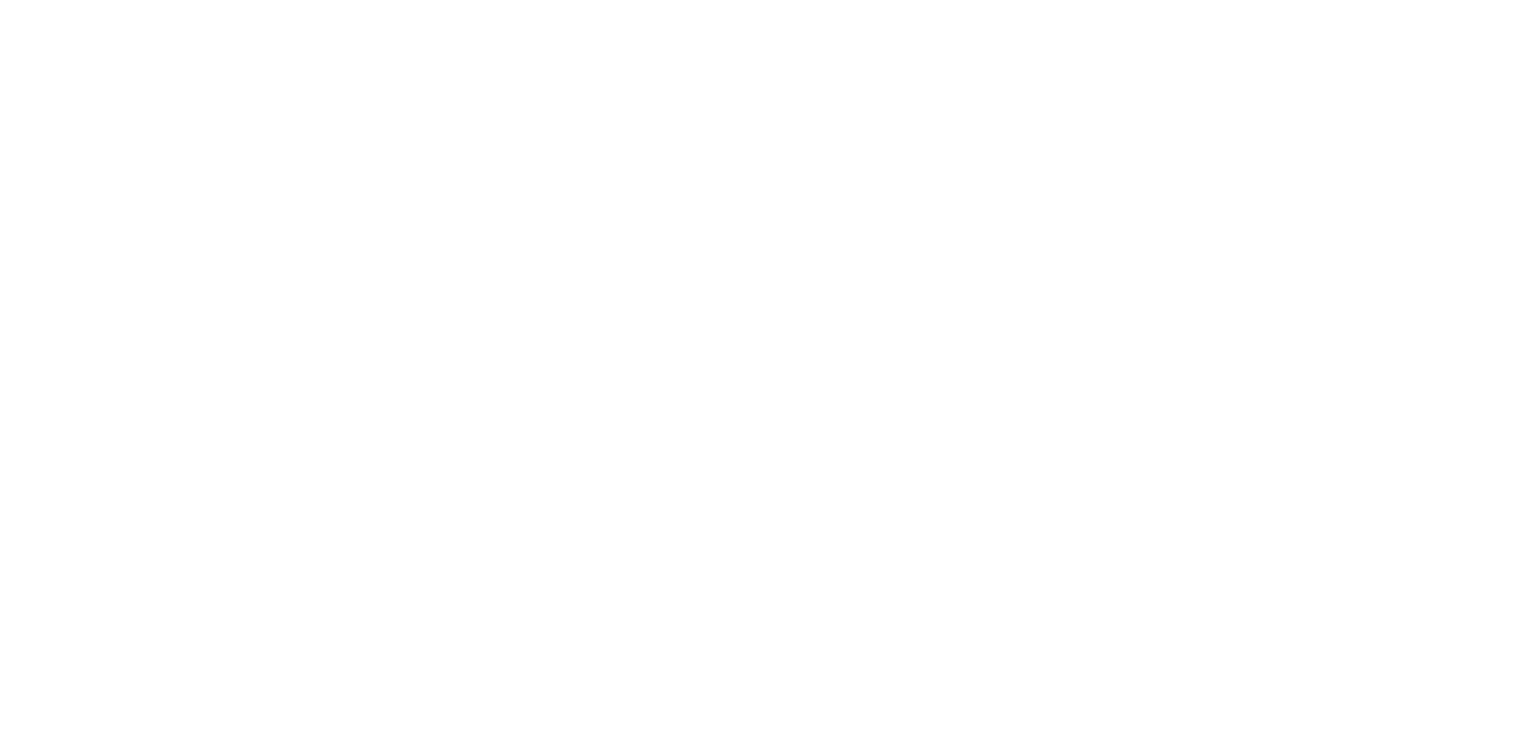 scroll, scrollTop: 0, scrollLeft: 0, axis: both 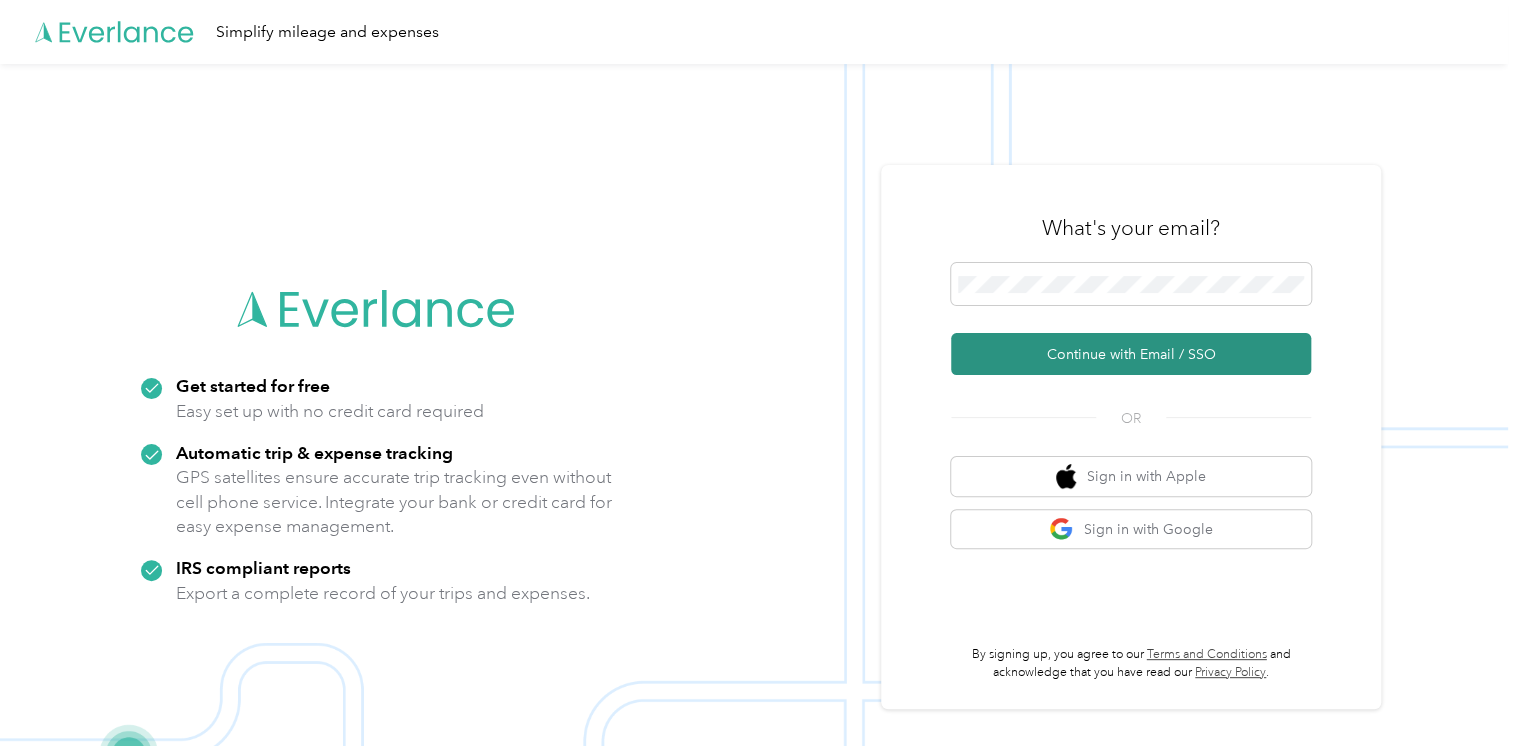 click on "Continue with Email / SSO" at bounding box center (1131, 354) 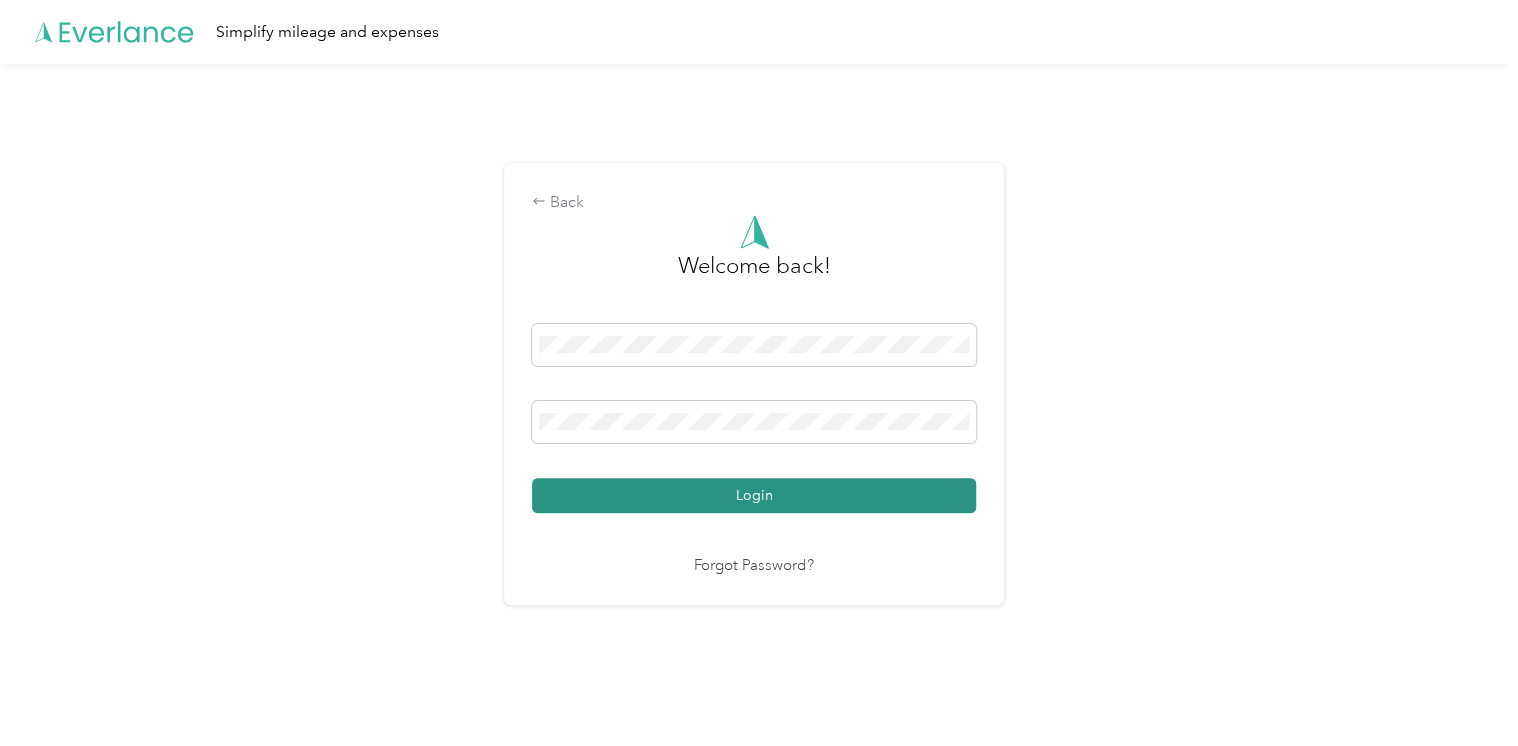 click on "Login" at bounding box center [754, 495] 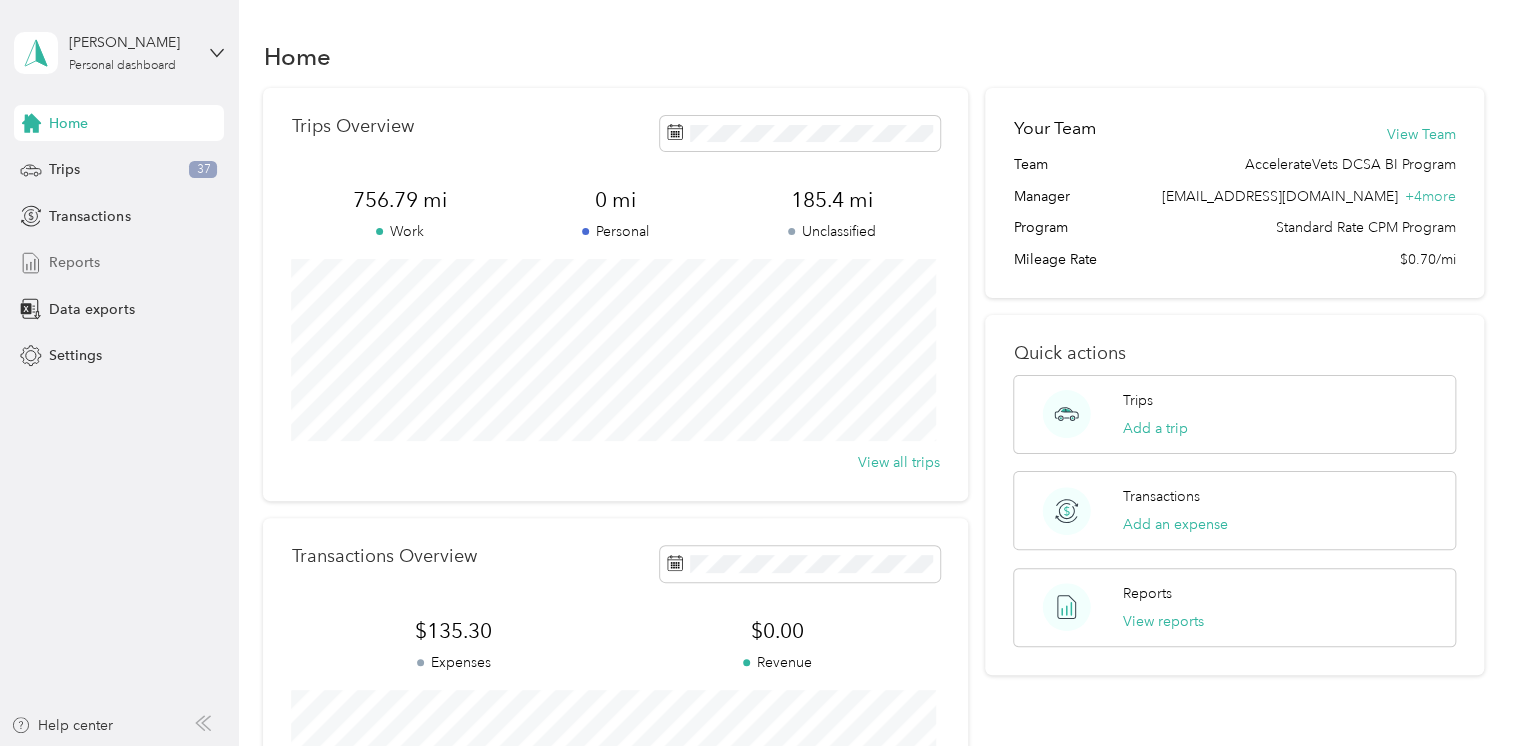 click on "Reports" at bounding box center (119, 263) 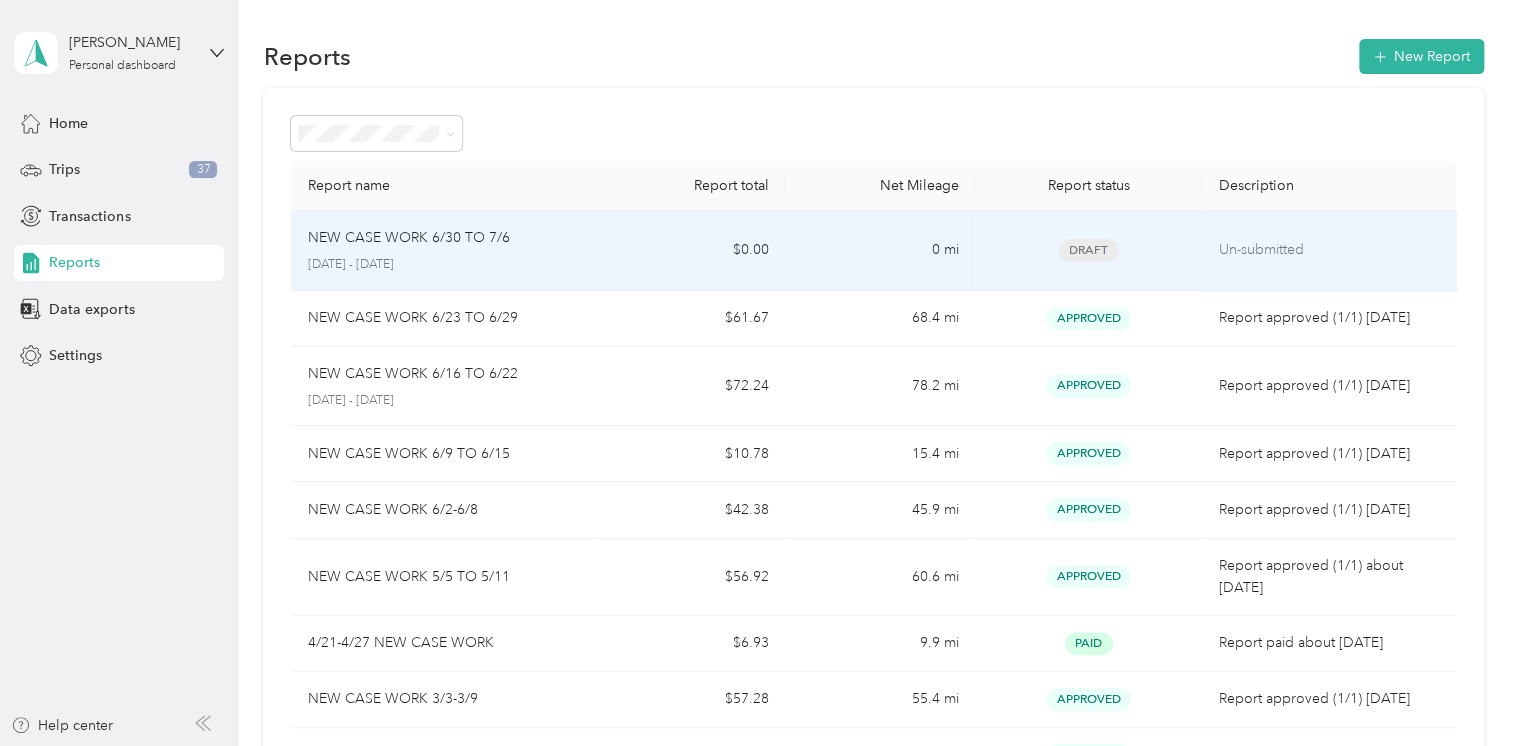 click on "0 mi" at bounding box center (880, 251) 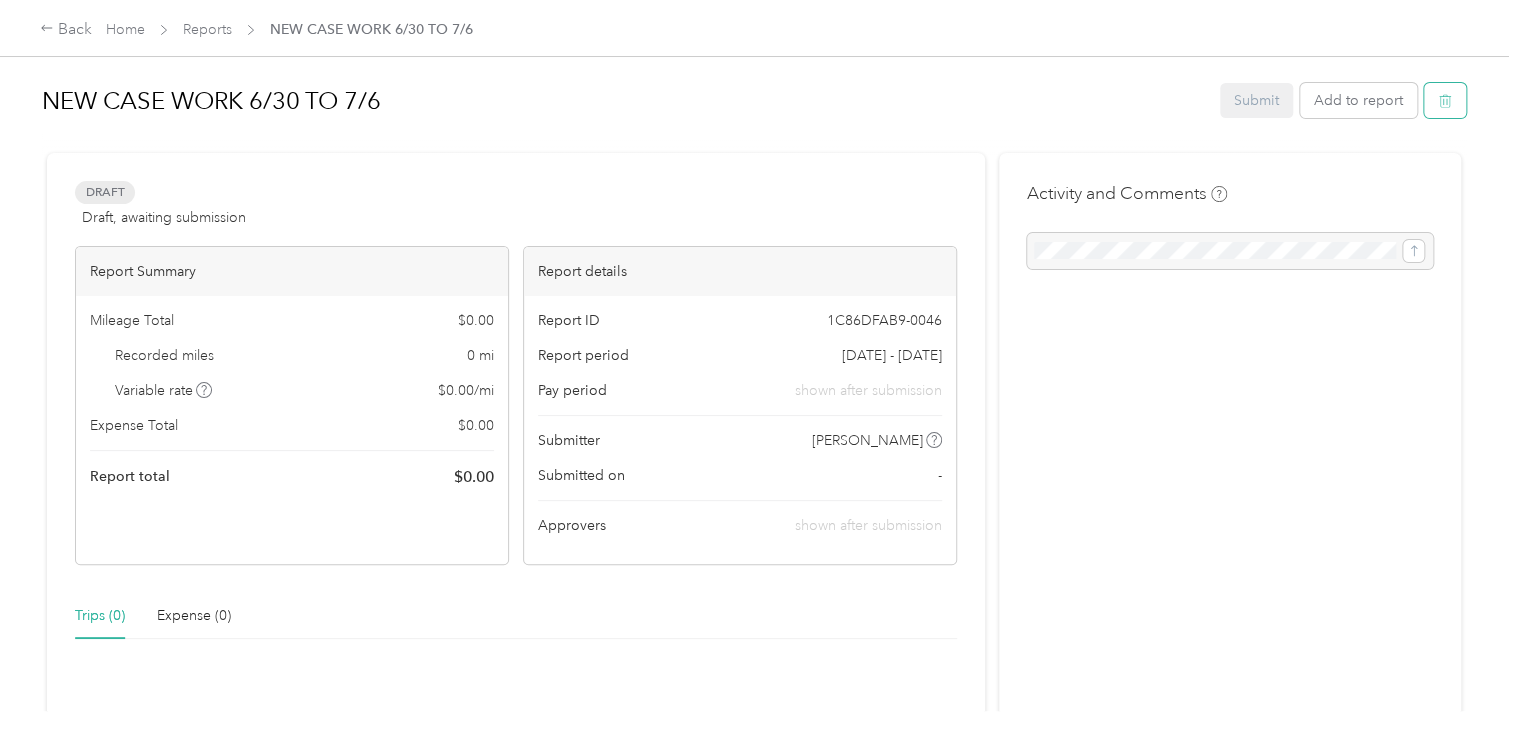 click 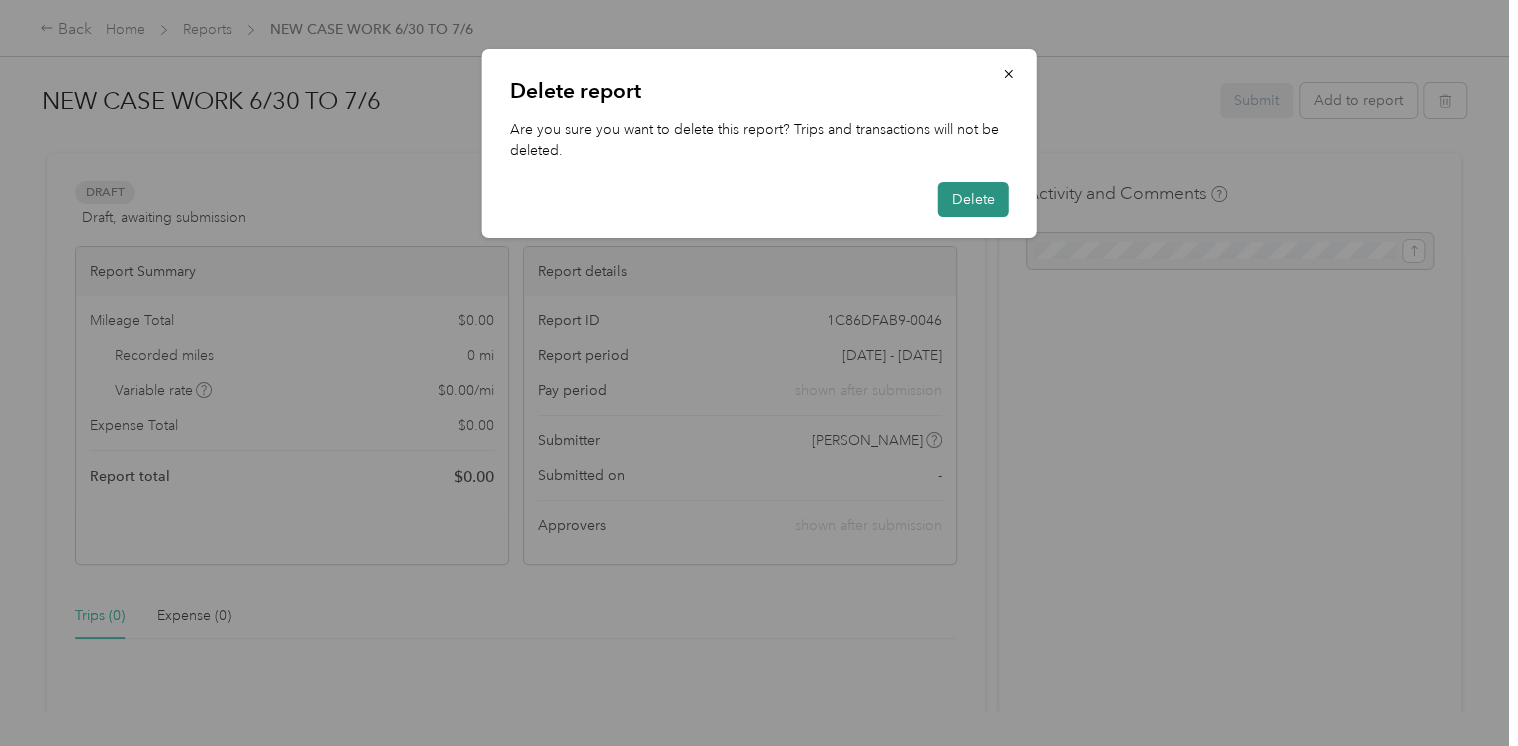 click on "Delete" at bounding box center [973, 199] 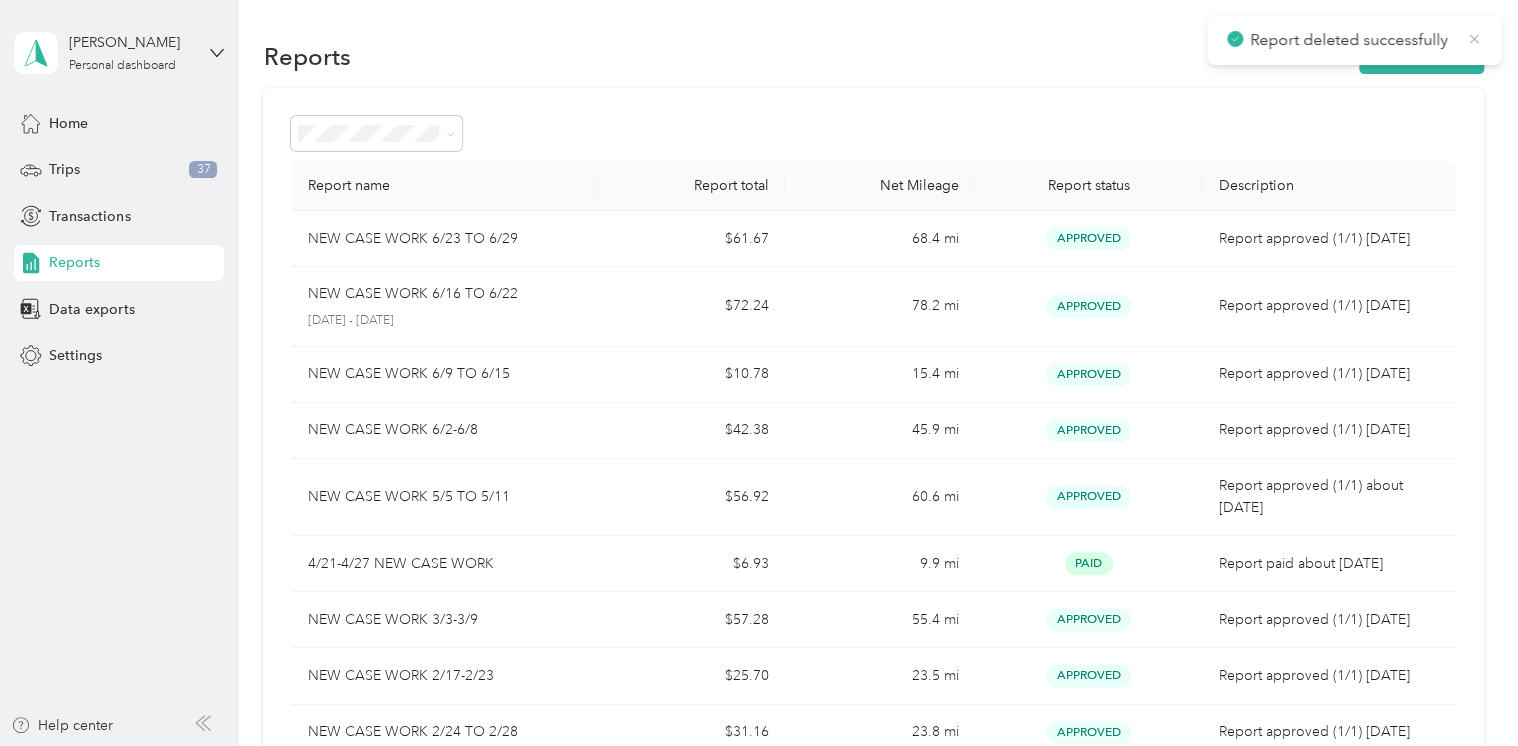 click 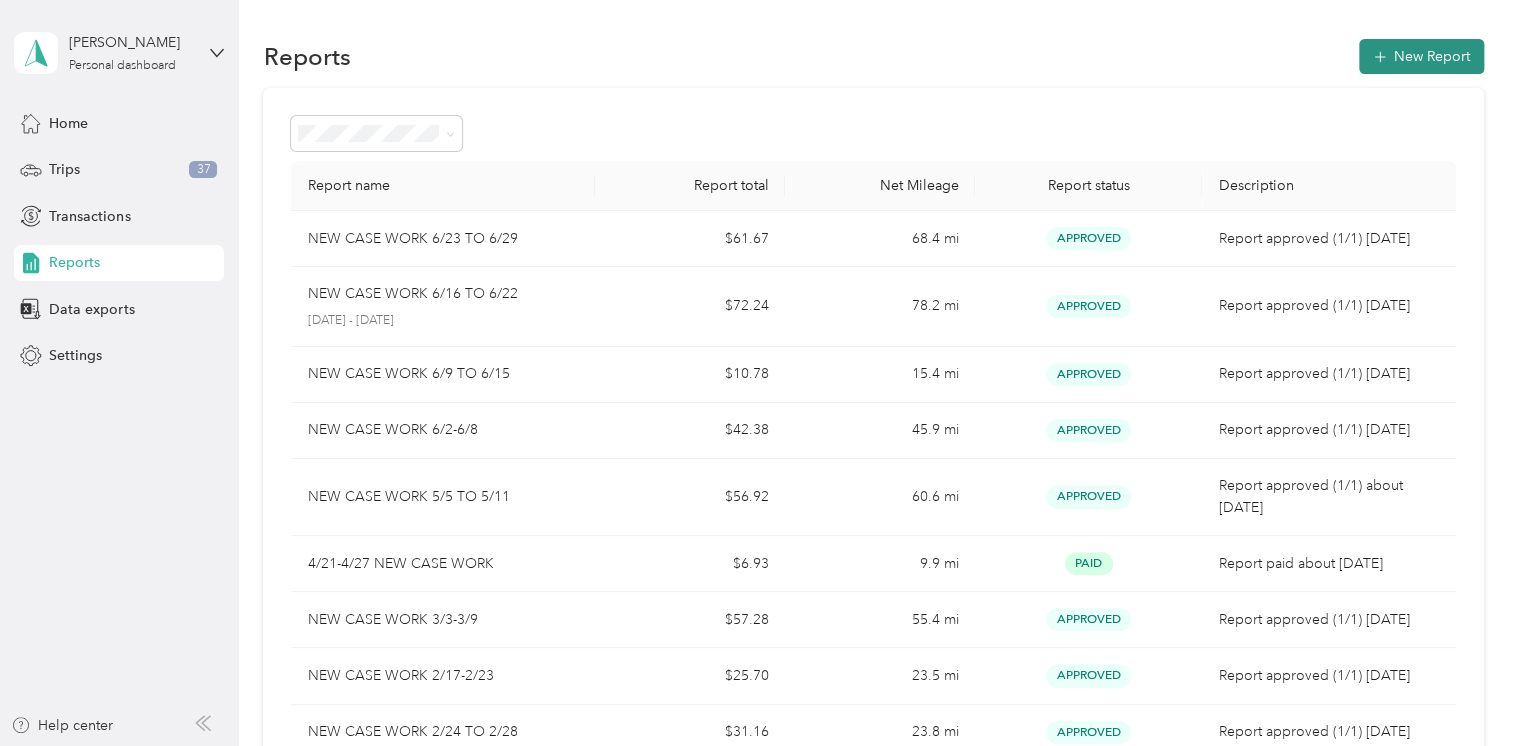 click on "New Report" at bounding box center (1421, 56) 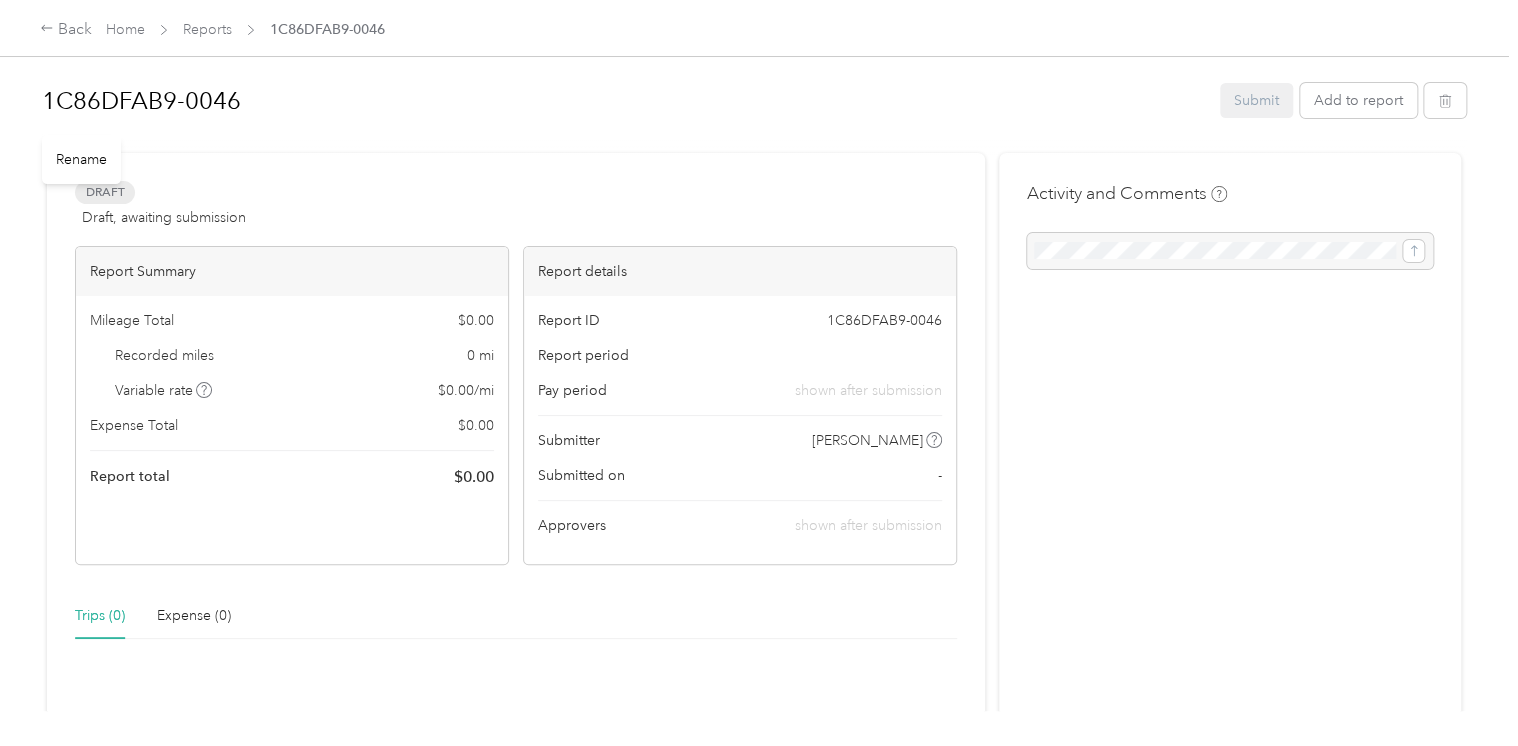 click on "1C86DFAB9-0046" at bounding box center [624, 101] 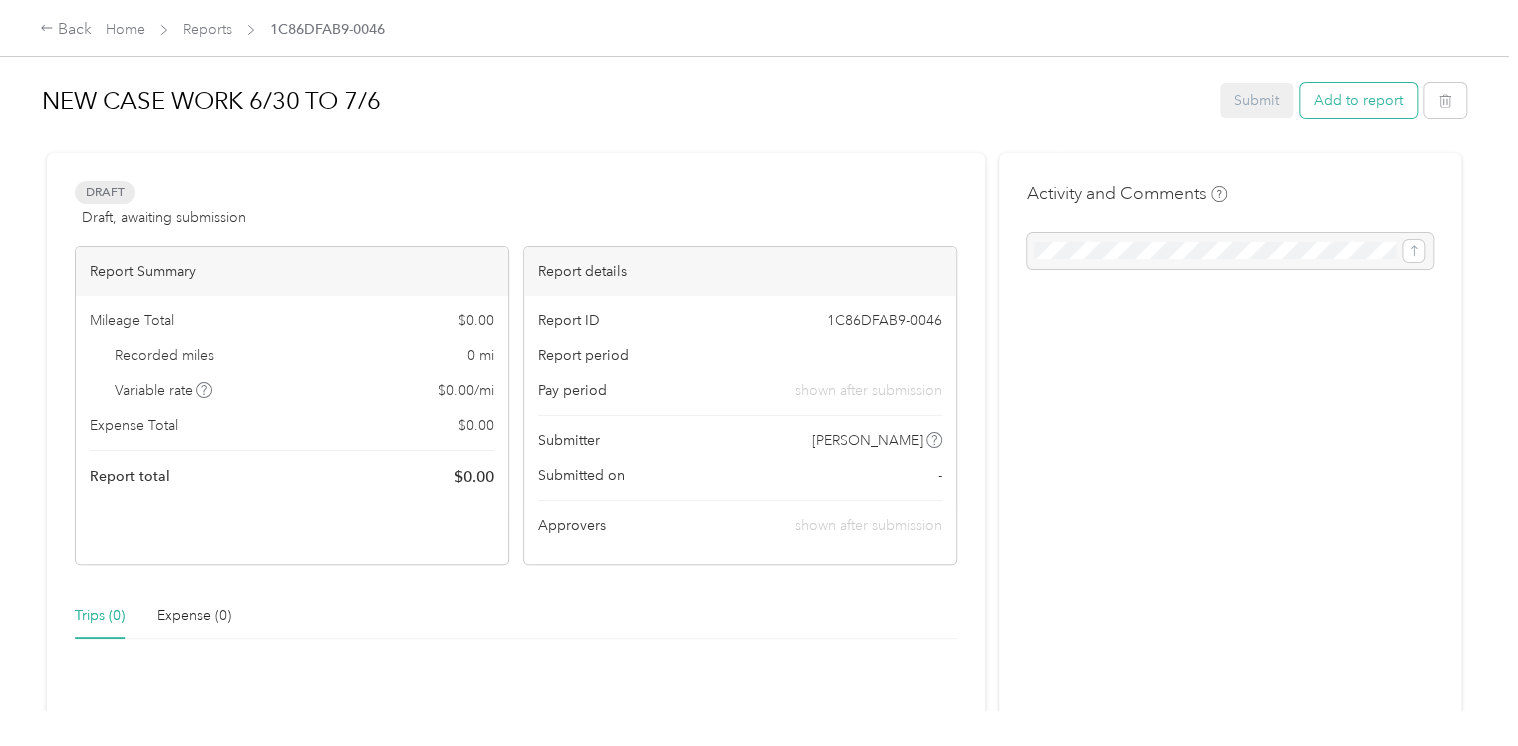 click on "Add to report" at bounding box center [1358, 100] 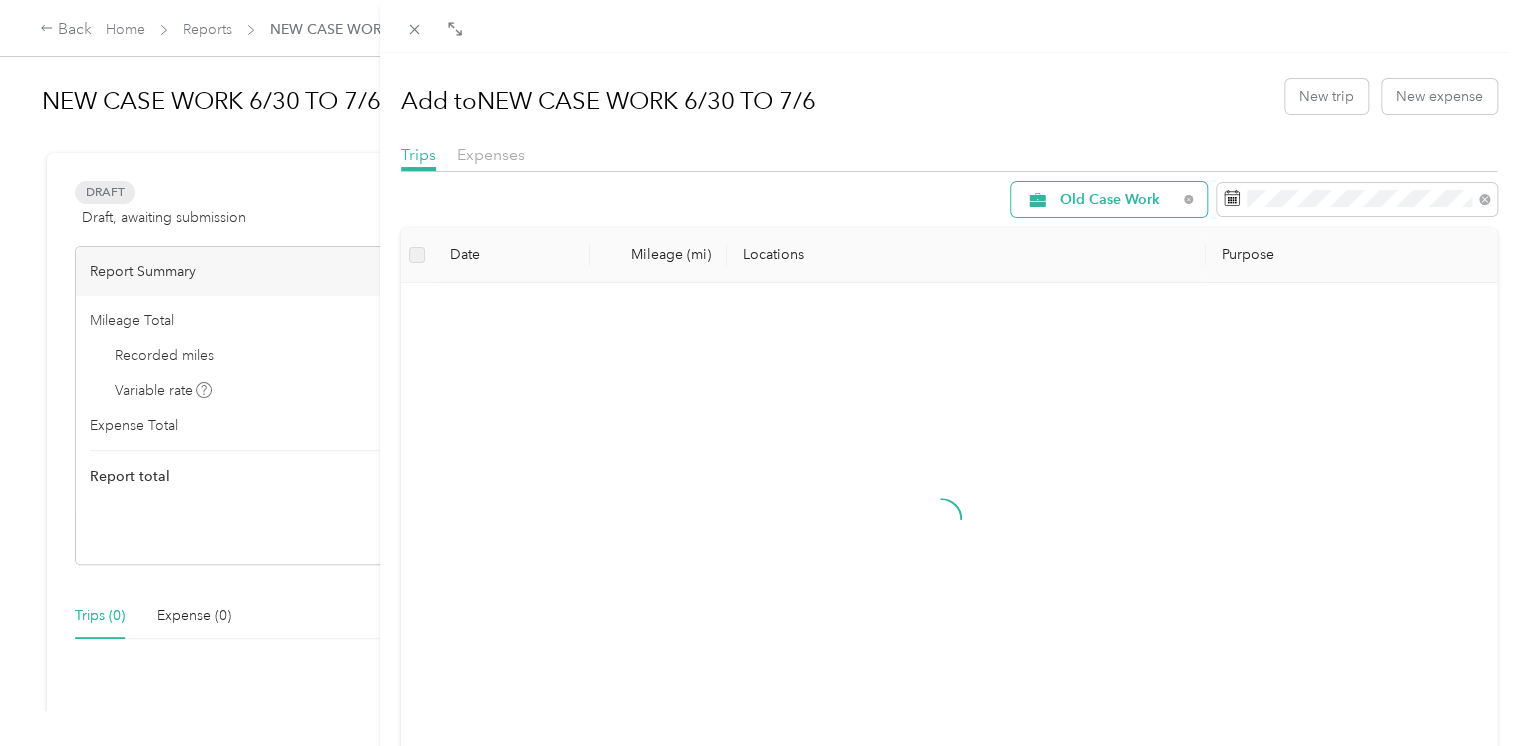 click on "Old Case Work" at bounding box center (1118, 200) 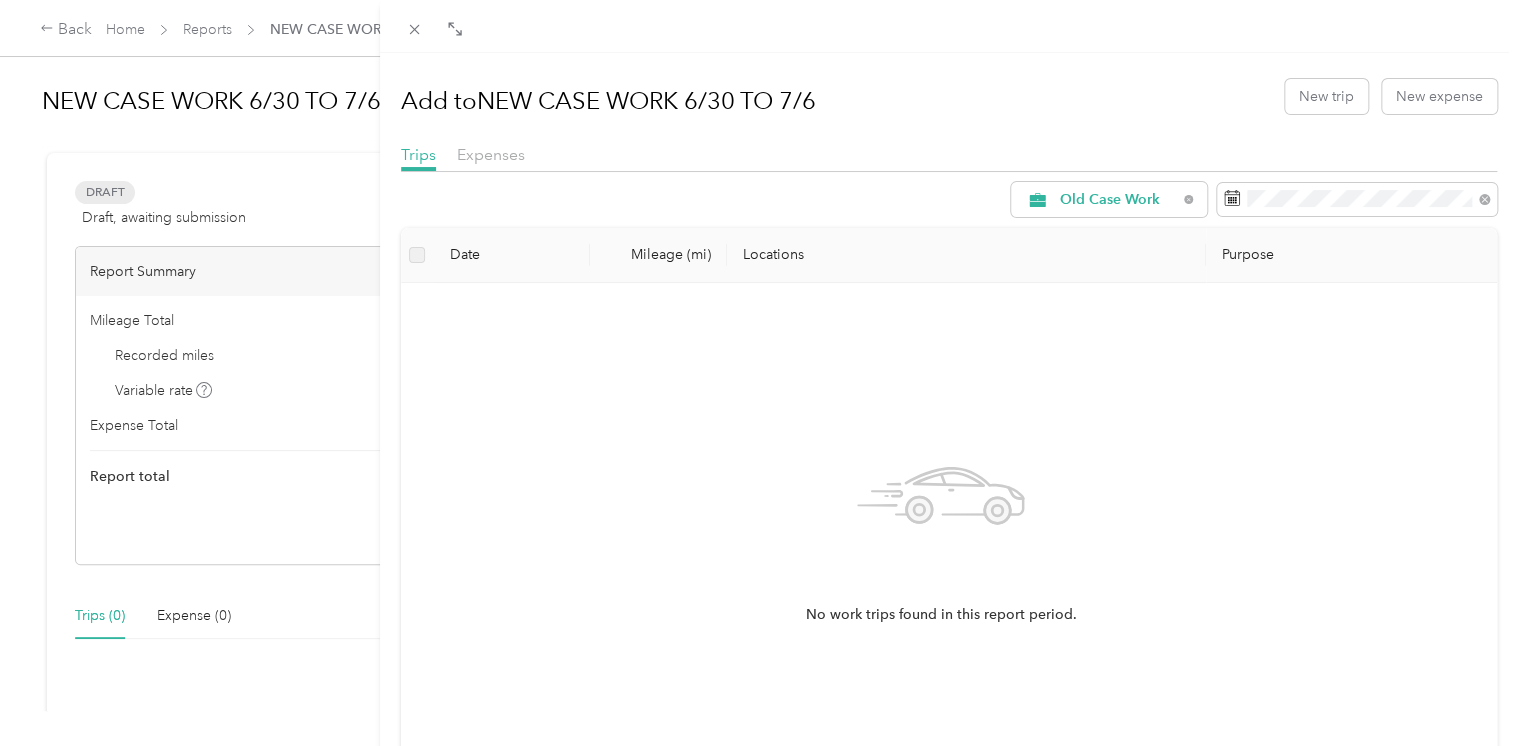 click on "All Purposes" at bounding box center [1110, 236] 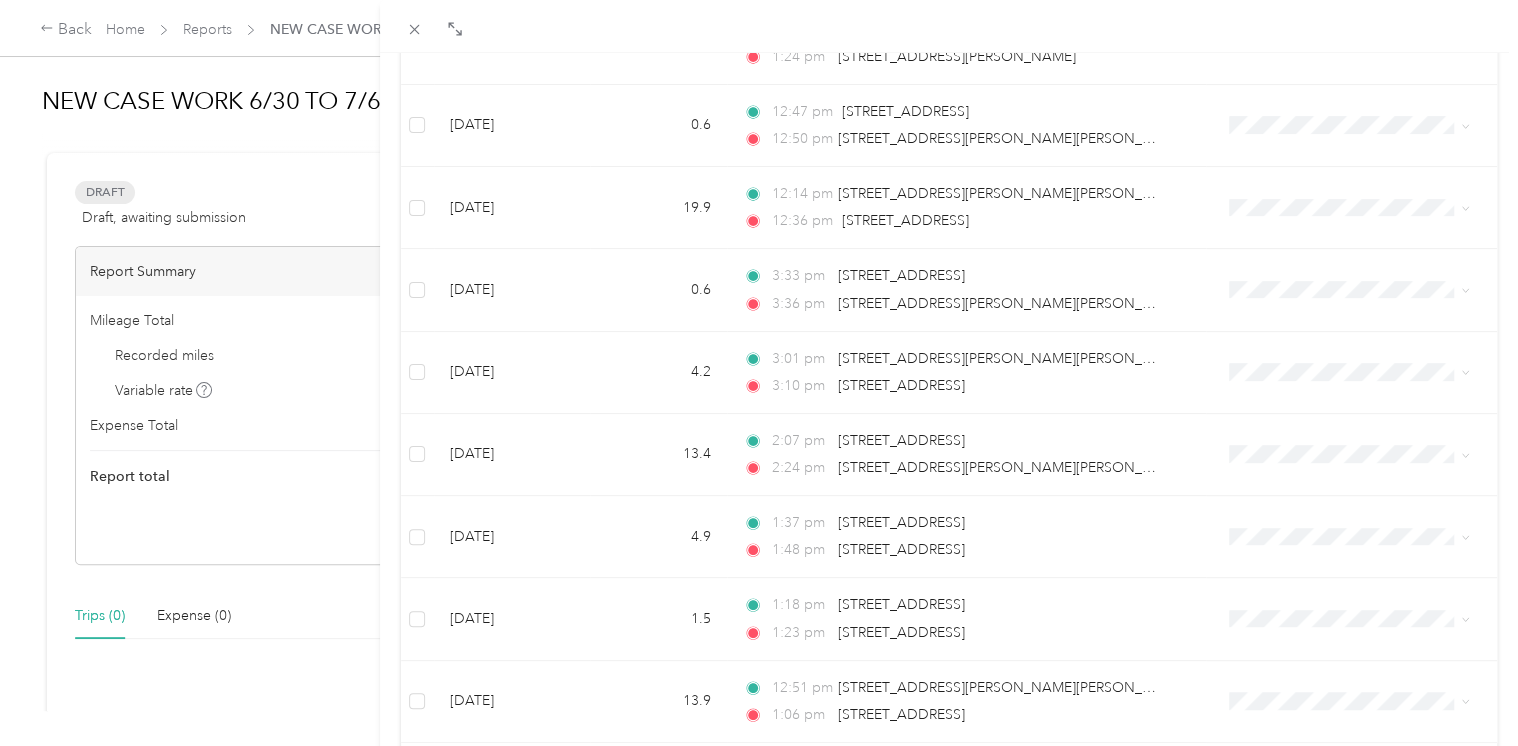 scroll, scrollTop: 428, scrollLeft: 0, axis: vertical 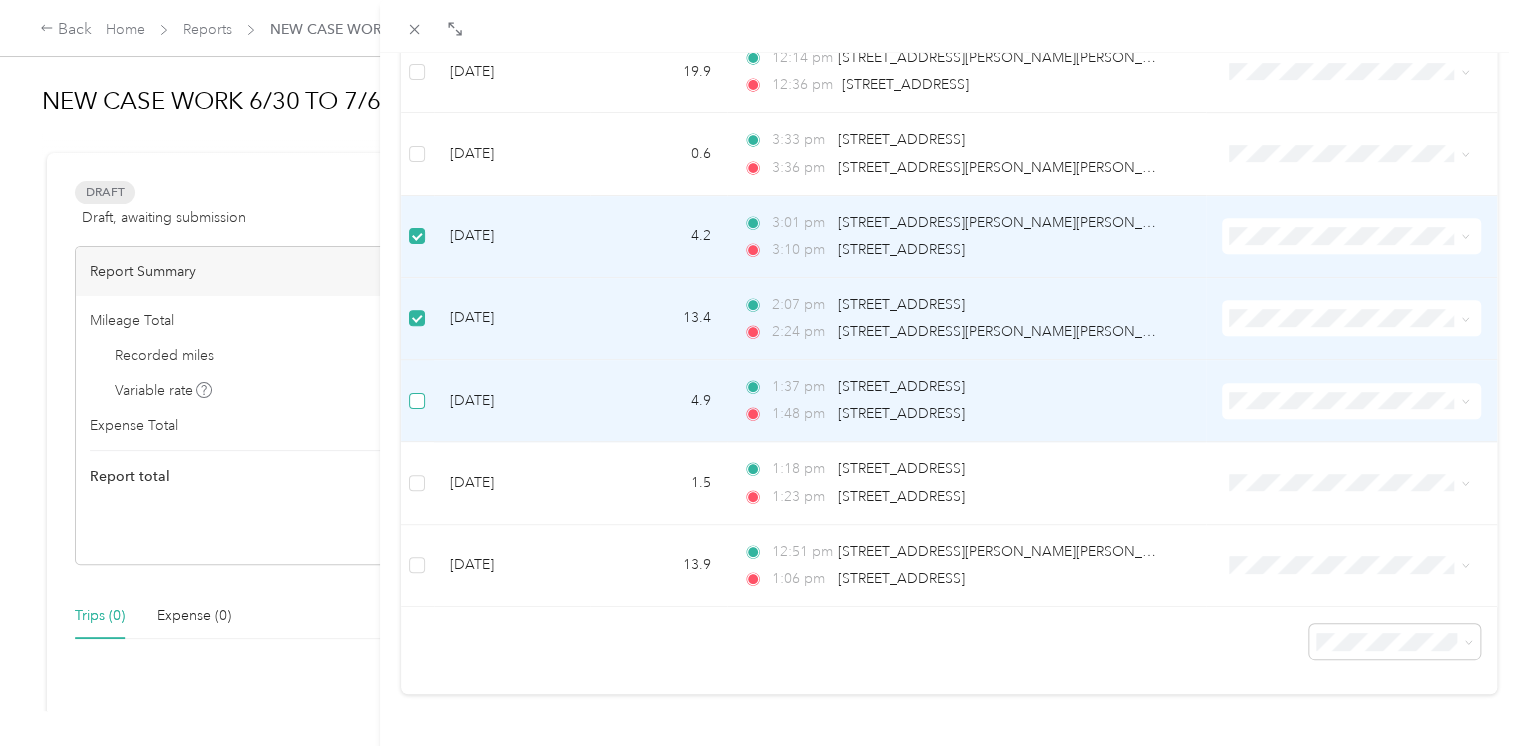 click at bounding box center [417, 401] 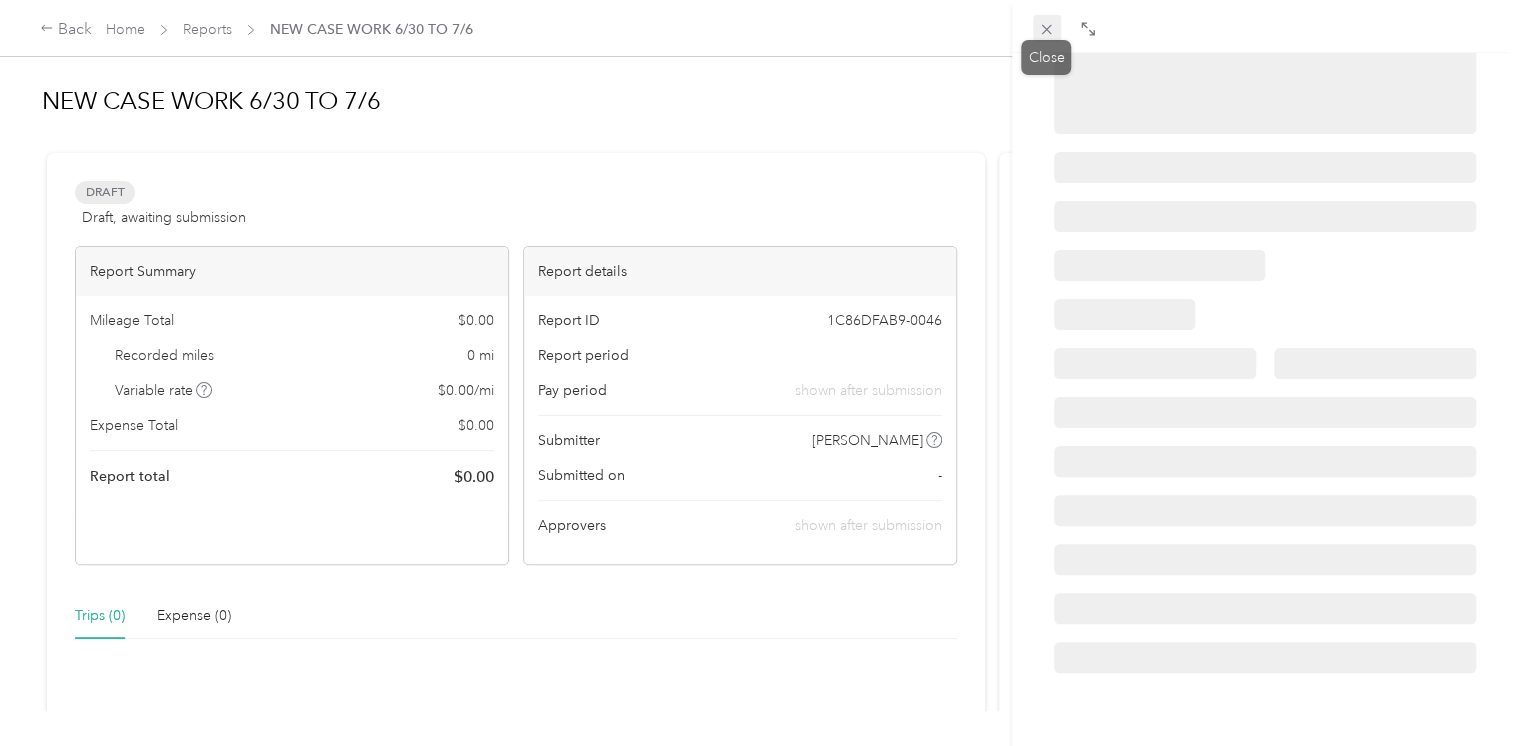 click at bounding box center [1047, 29] 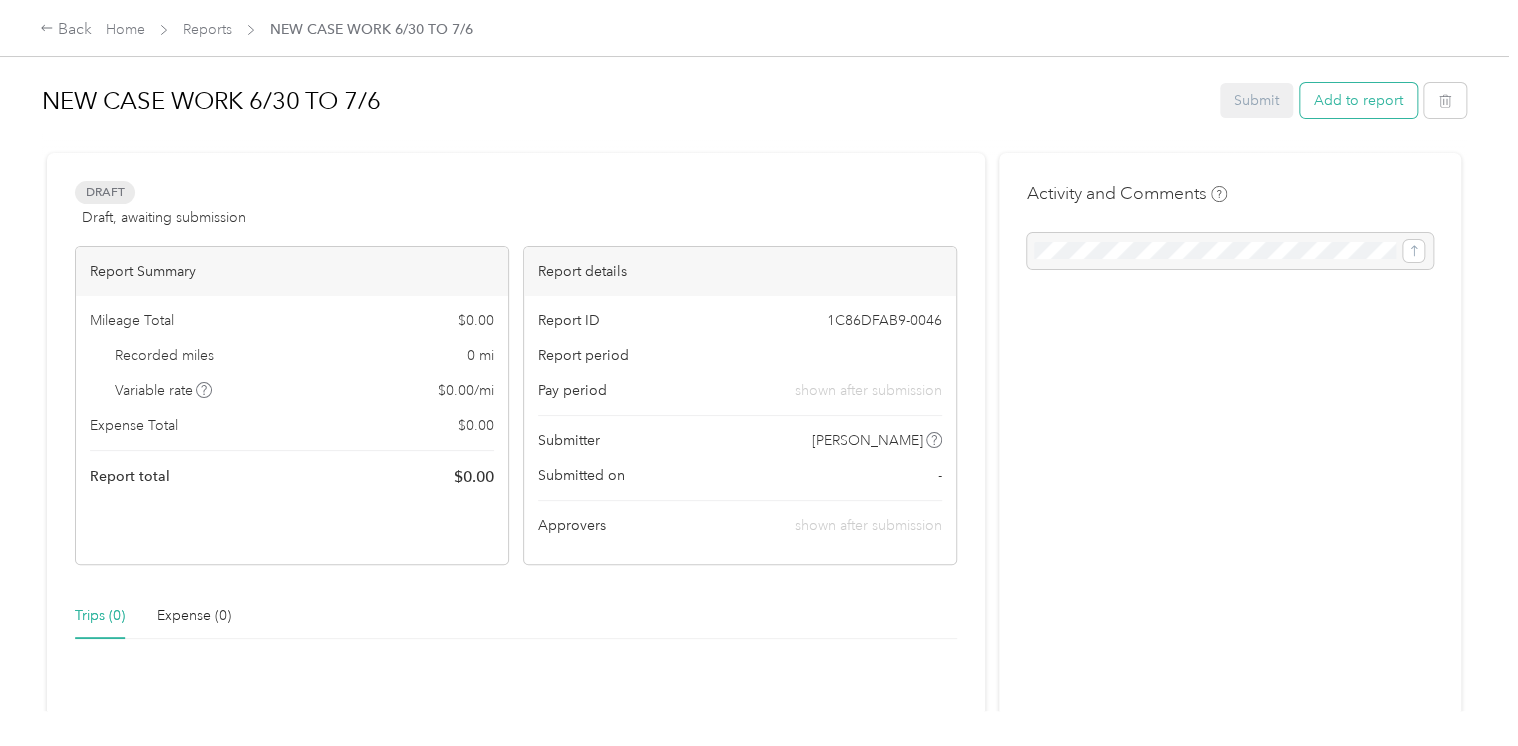 click on "Add to report" at bounding box center (1358, 100) 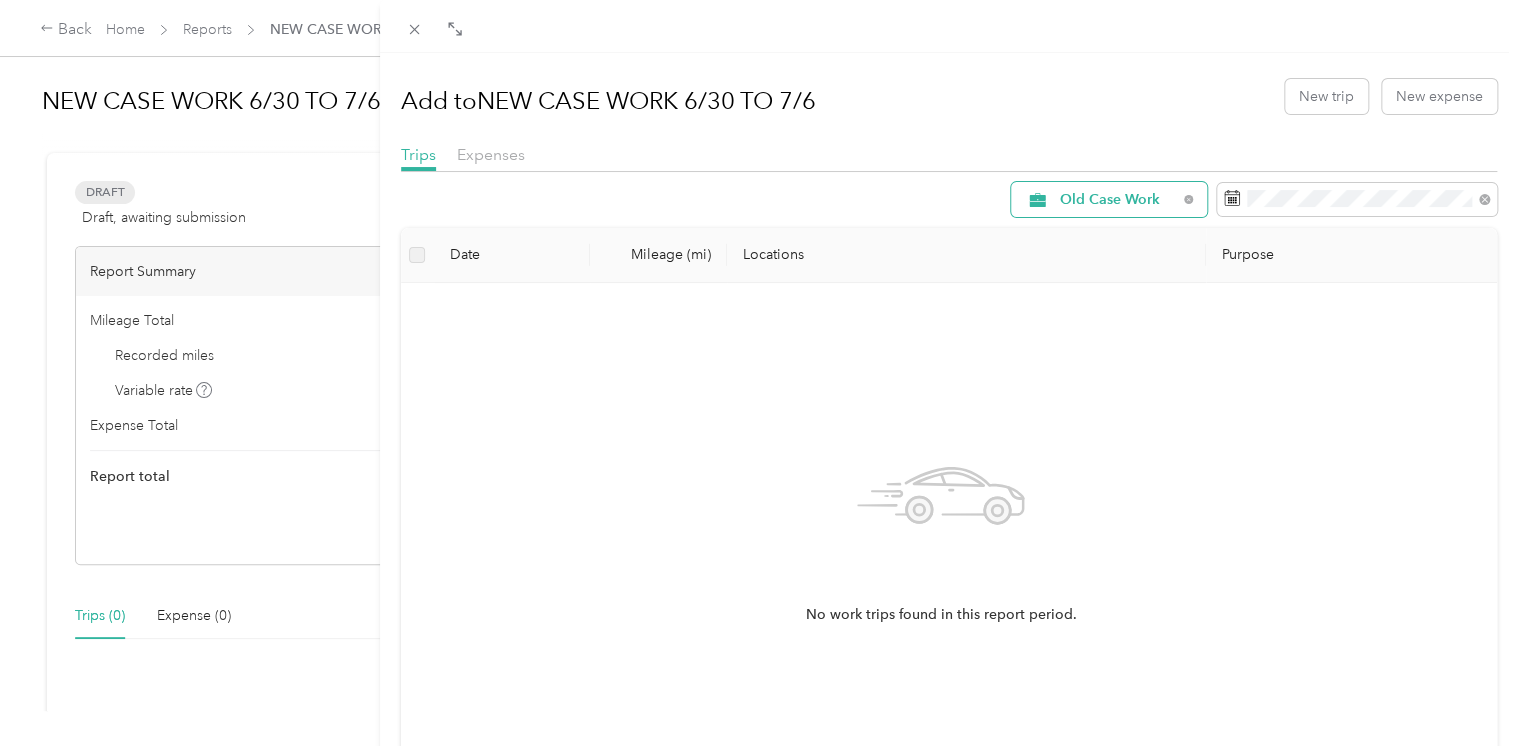 click on "Old Case Work" at bounding box center [1118, 200] 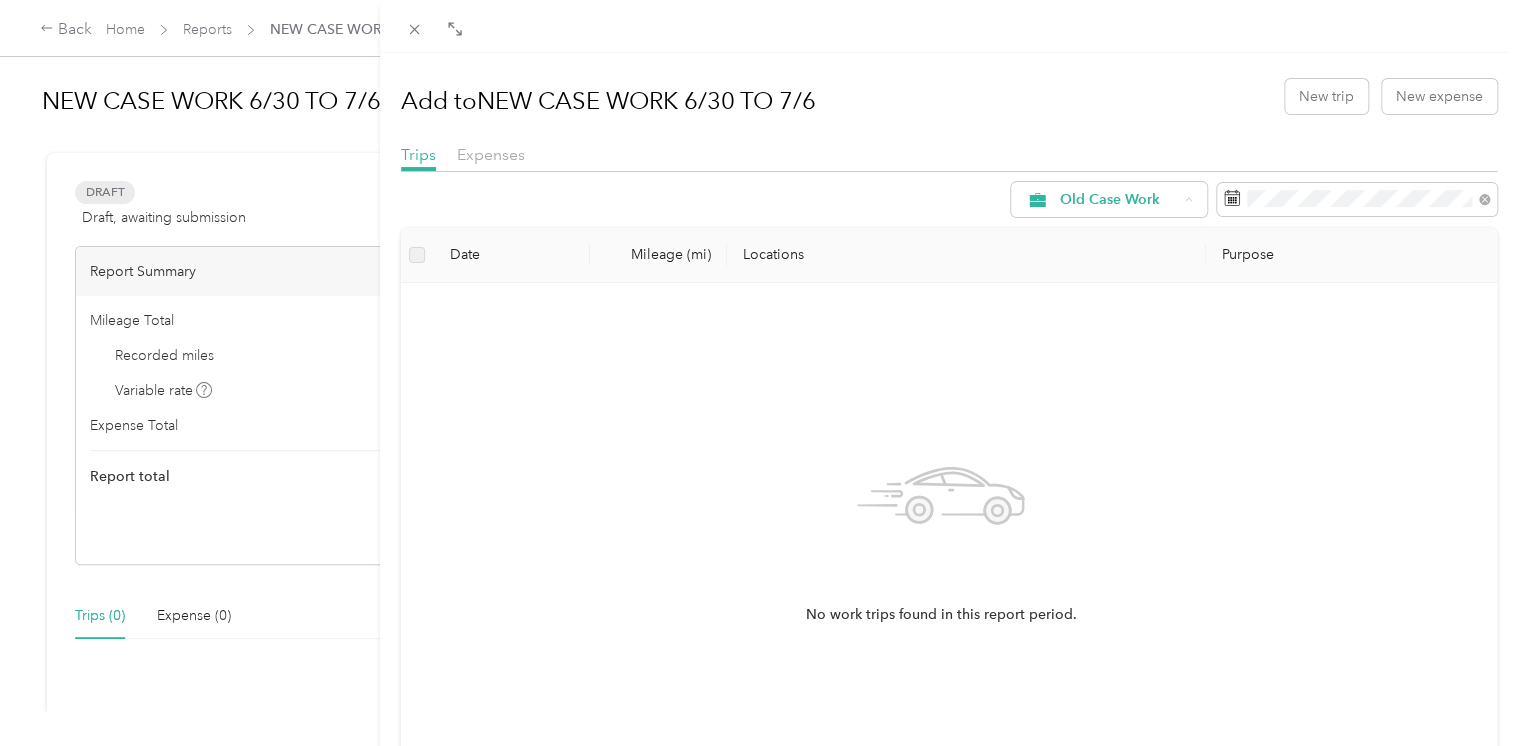 click on "All Purposes" at bounding box center (1110, 236) 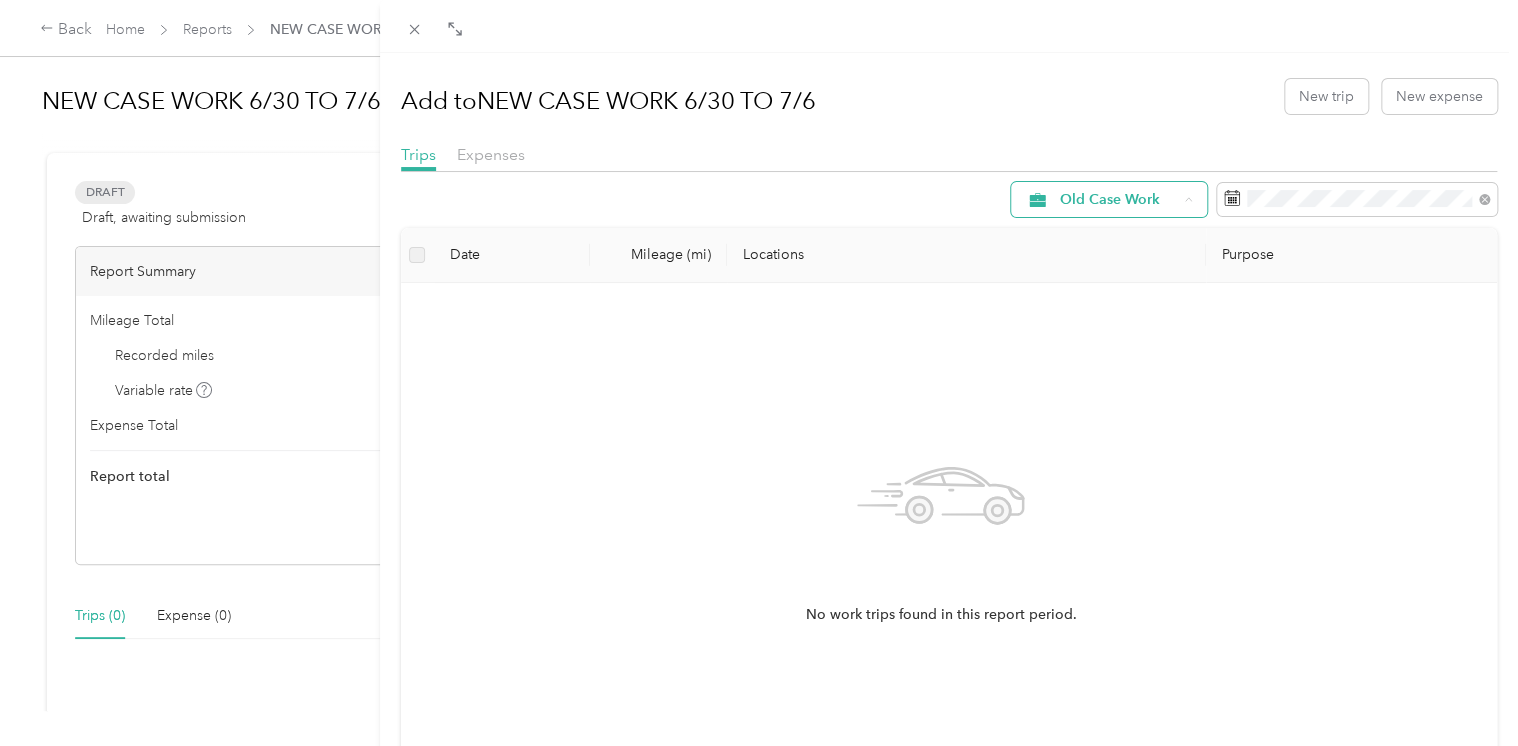 click on "Old Case Work" at bounding box center (1118, 200) 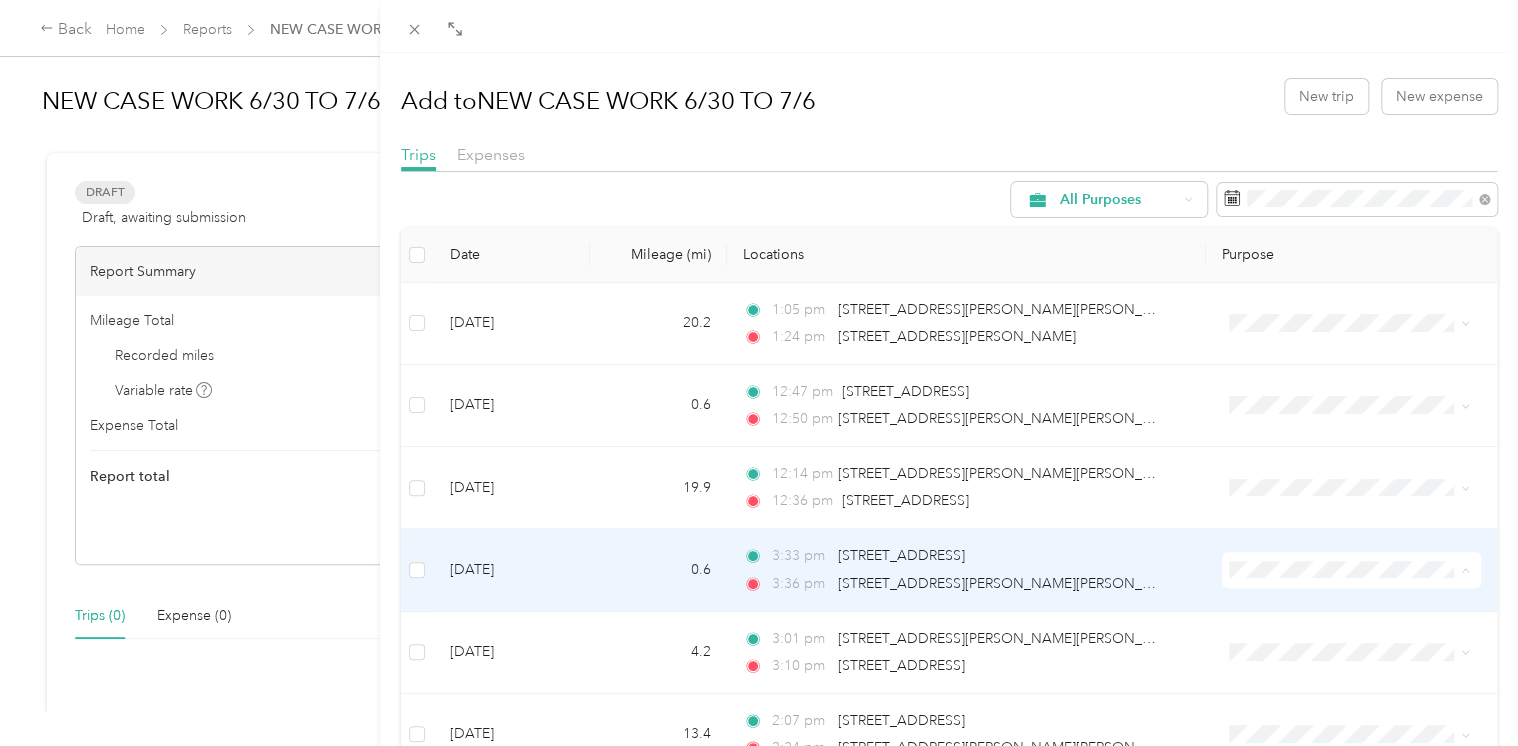 click on "New Case Work" at bounding box center [1356, 641] 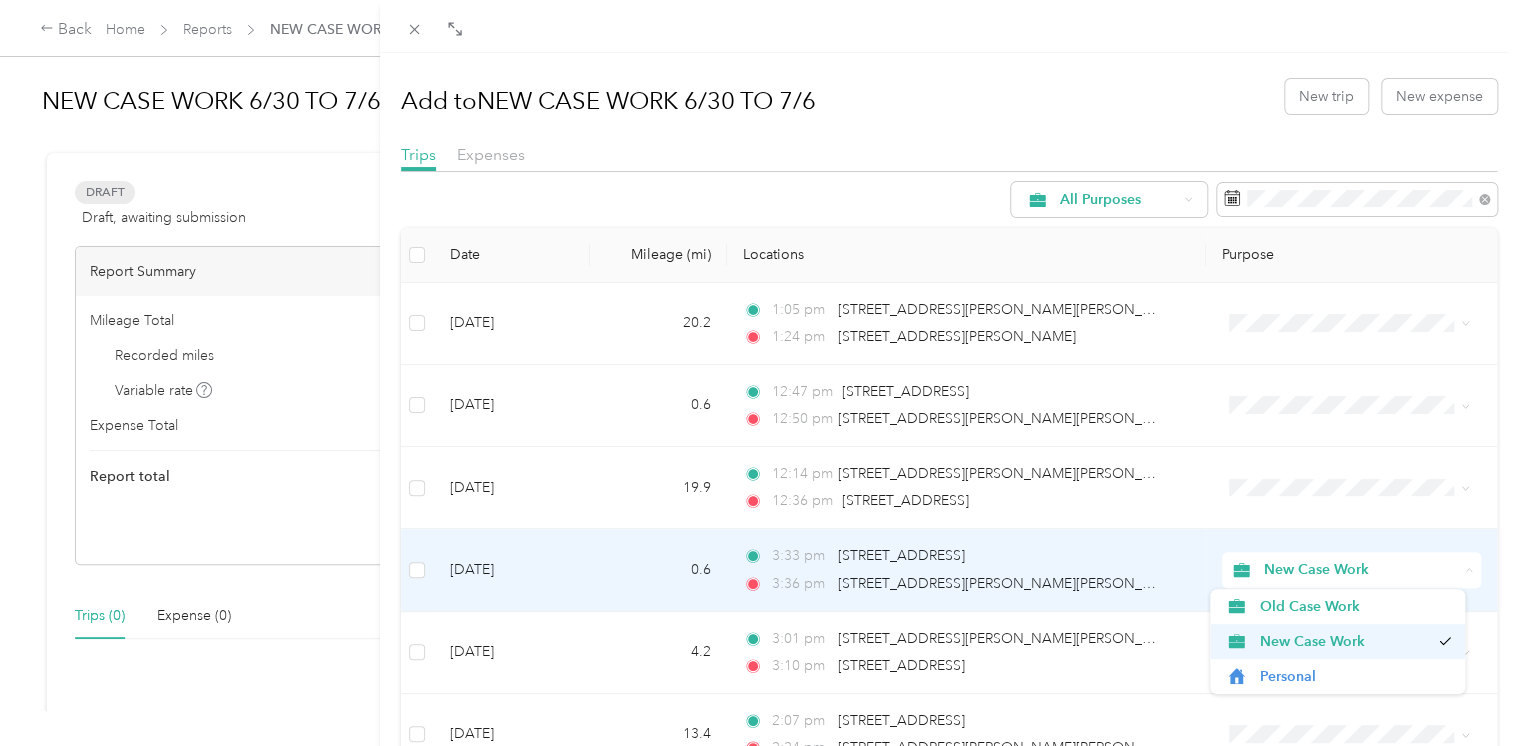 click on "New Case Work" at bounding box center (1345, 641) 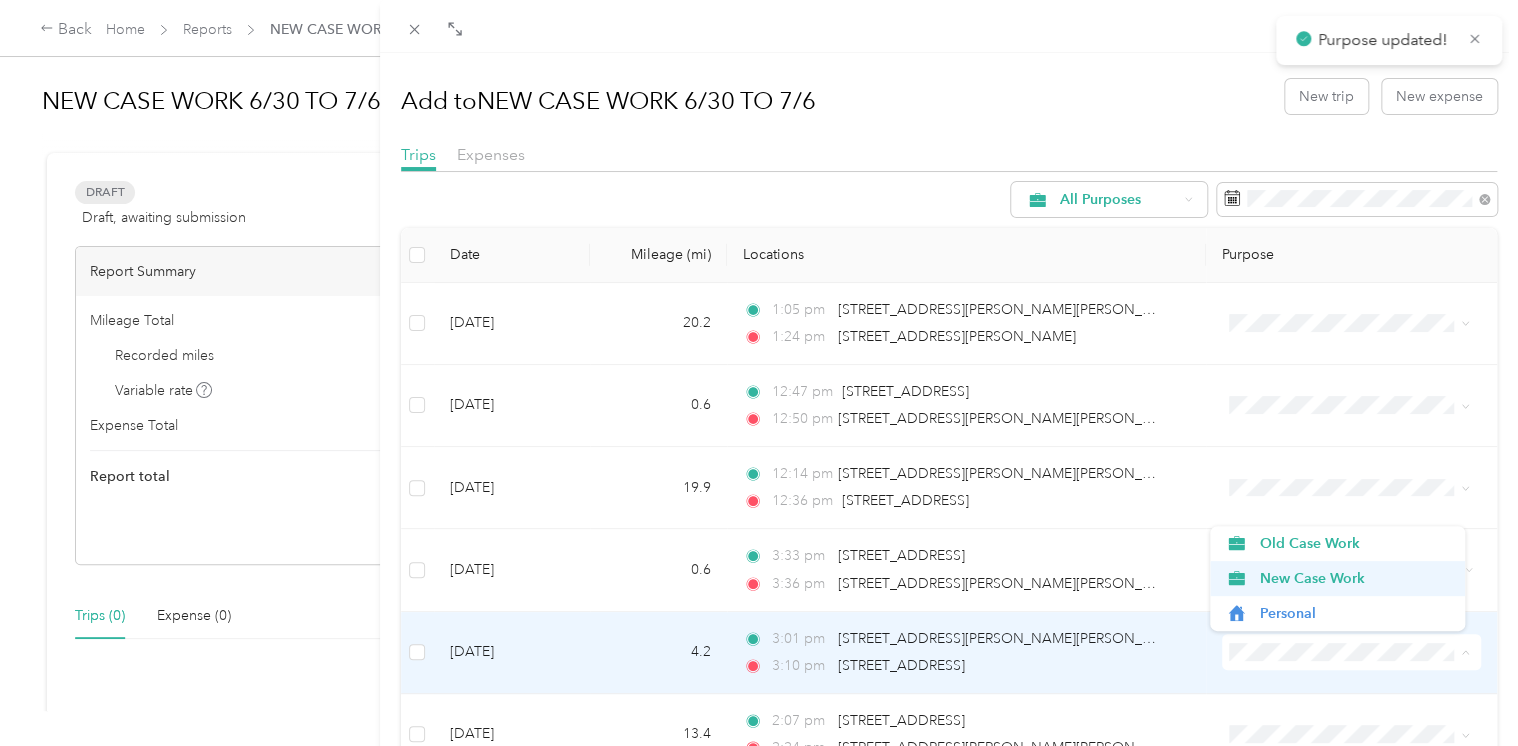 click on "New Case Work" at bounding box center [1356, 578] 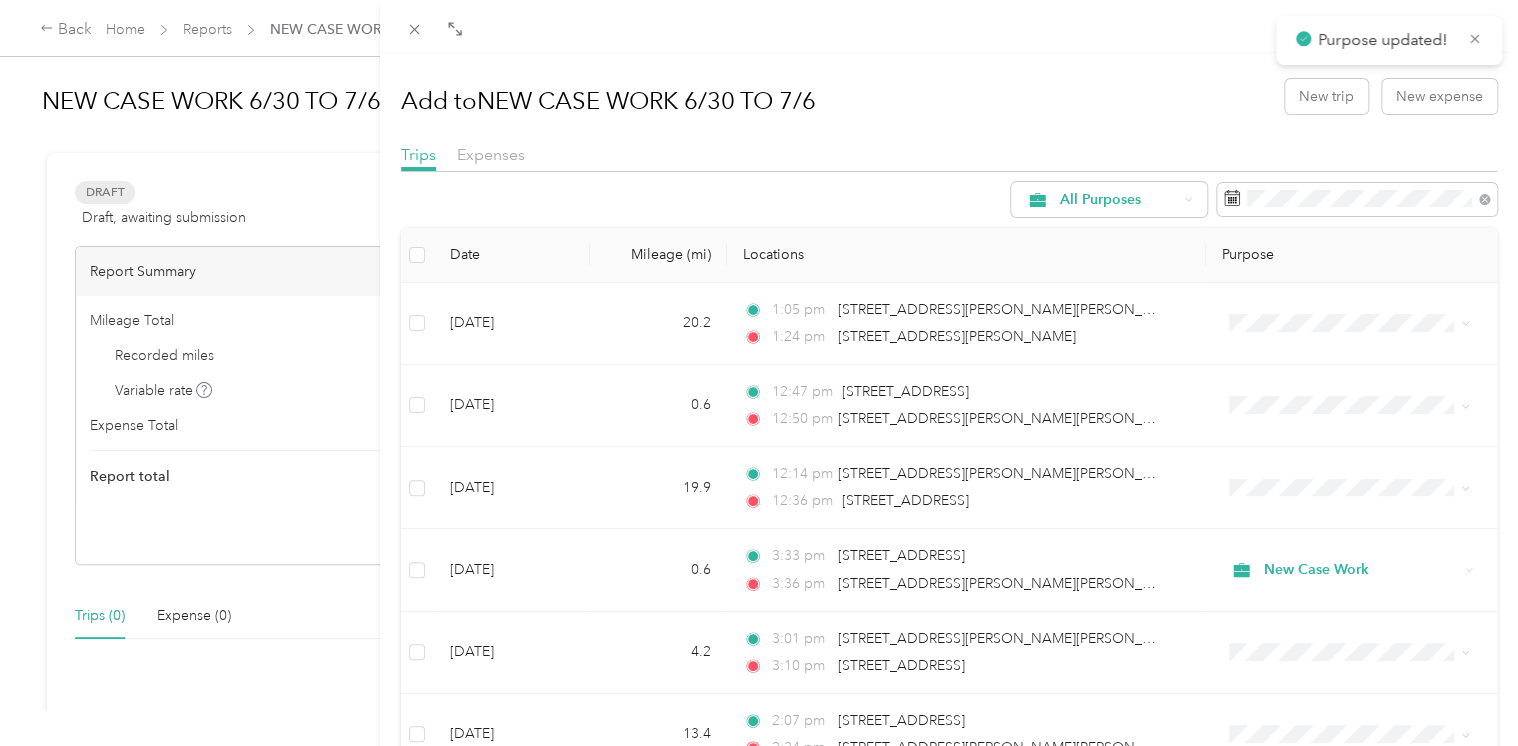scroll, scrollTop: 236, scrollLeft: 0, axis: vertical 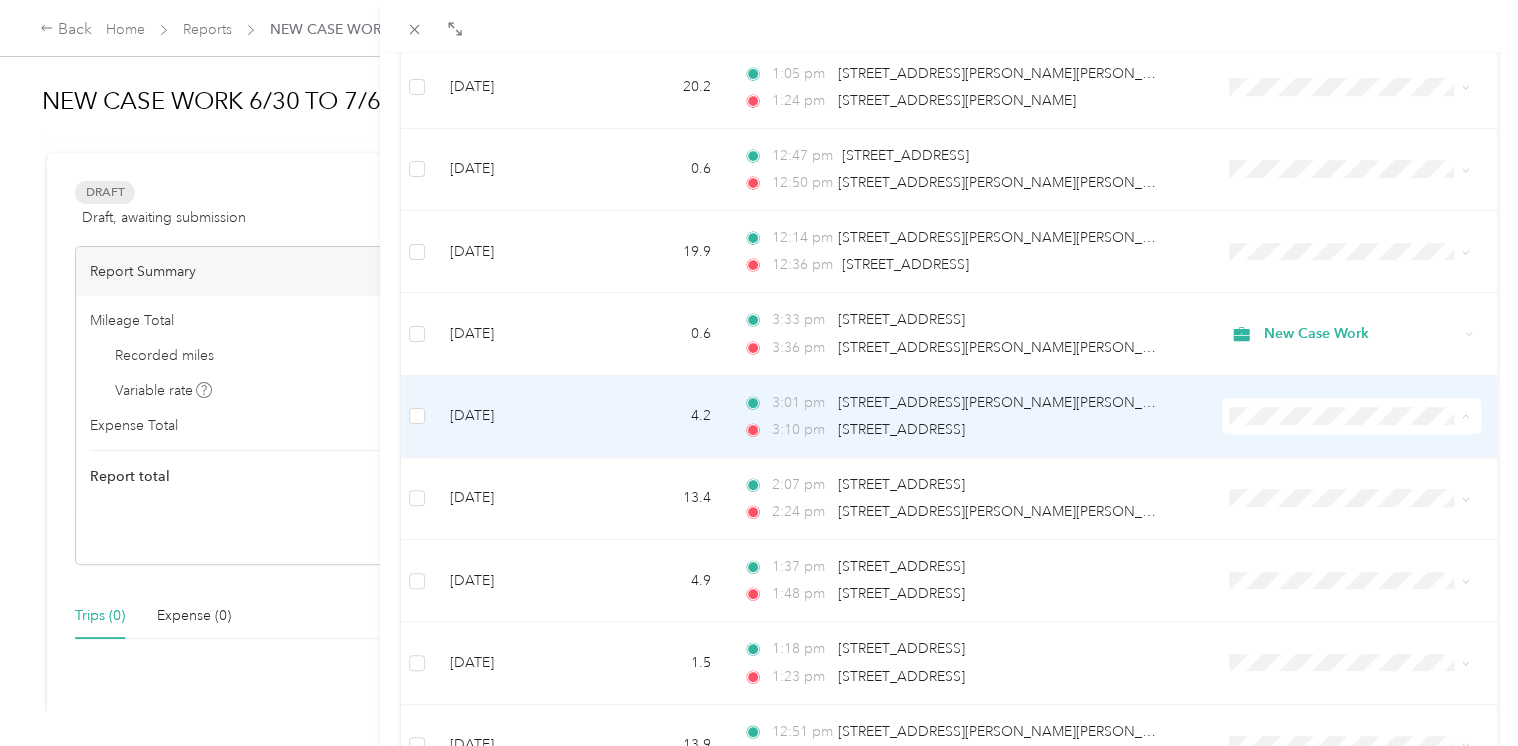 click on "New Case Work" at bounding box center (1356, 486) 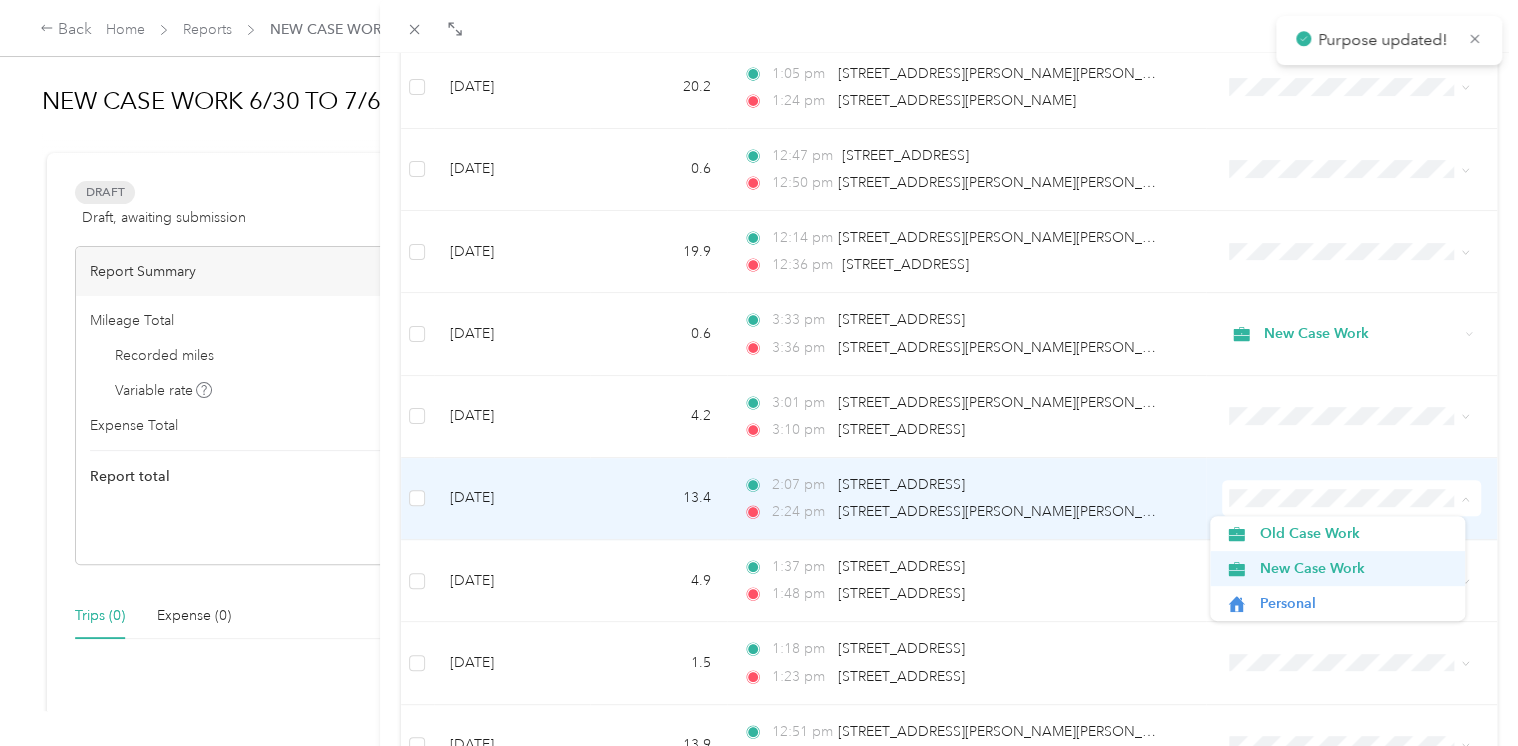 click on "New Case Work" at bounding box center (1356, 568) 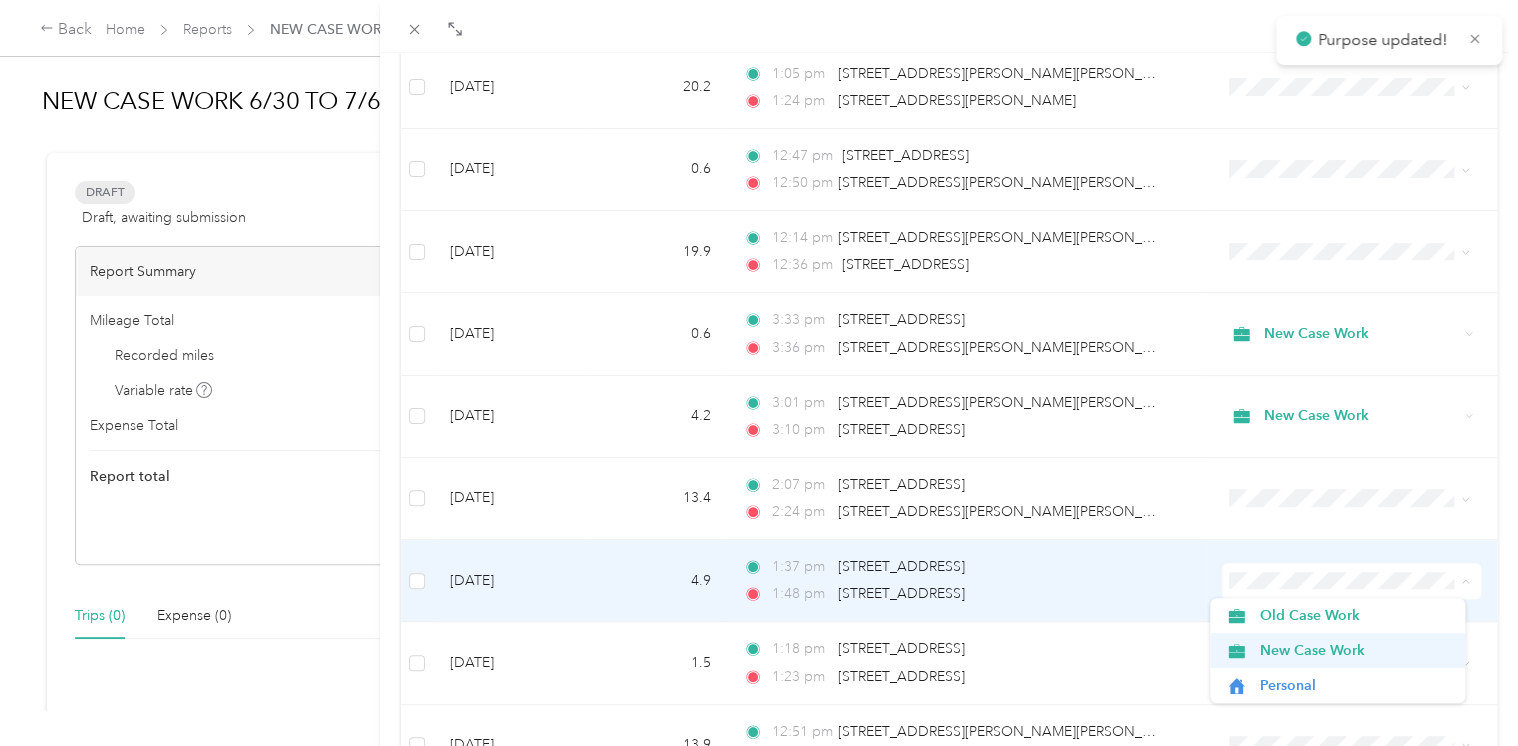 click on "New Case Work" at bounding box center [1356, 650] 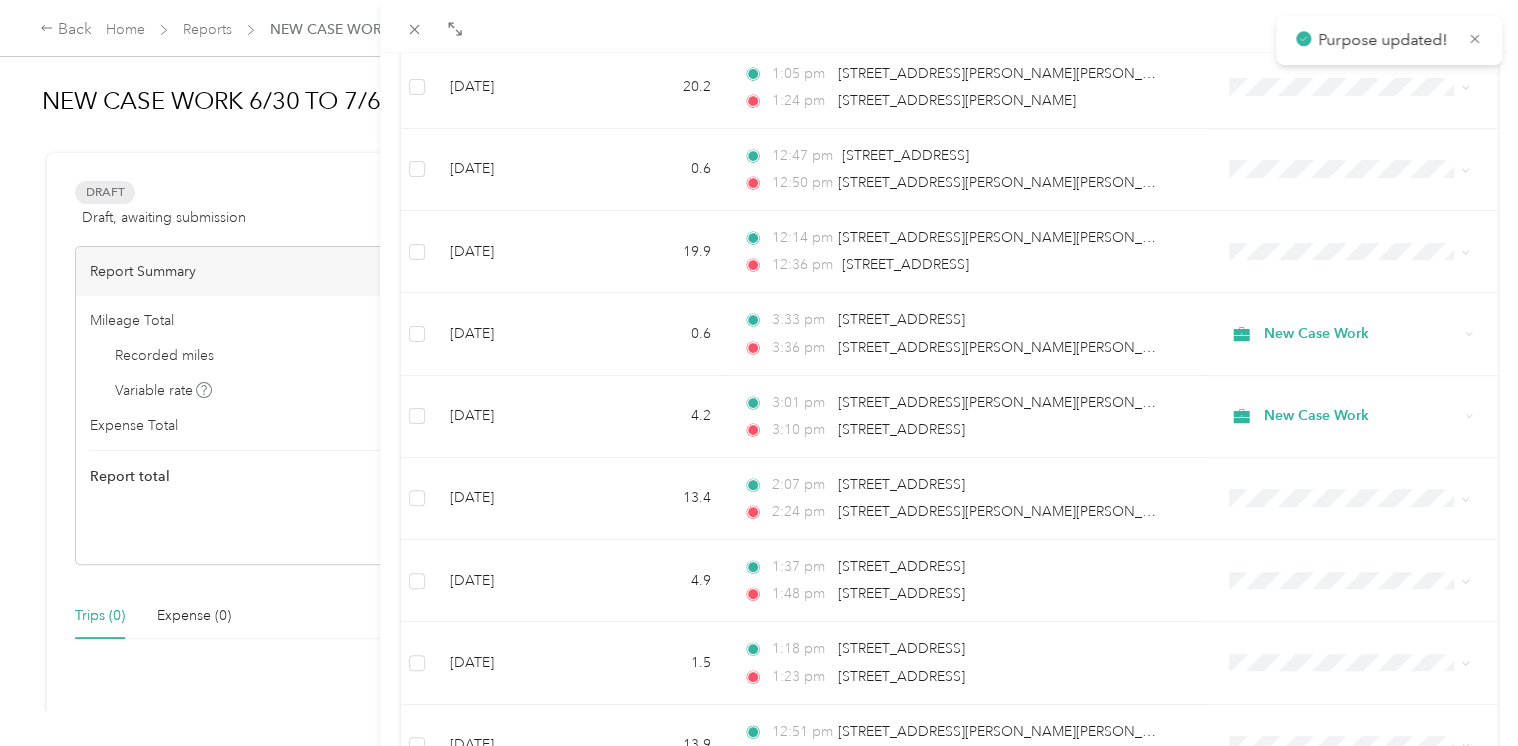 scroll, scrollTop: 428, scrollLeft: 0, axis: vertical 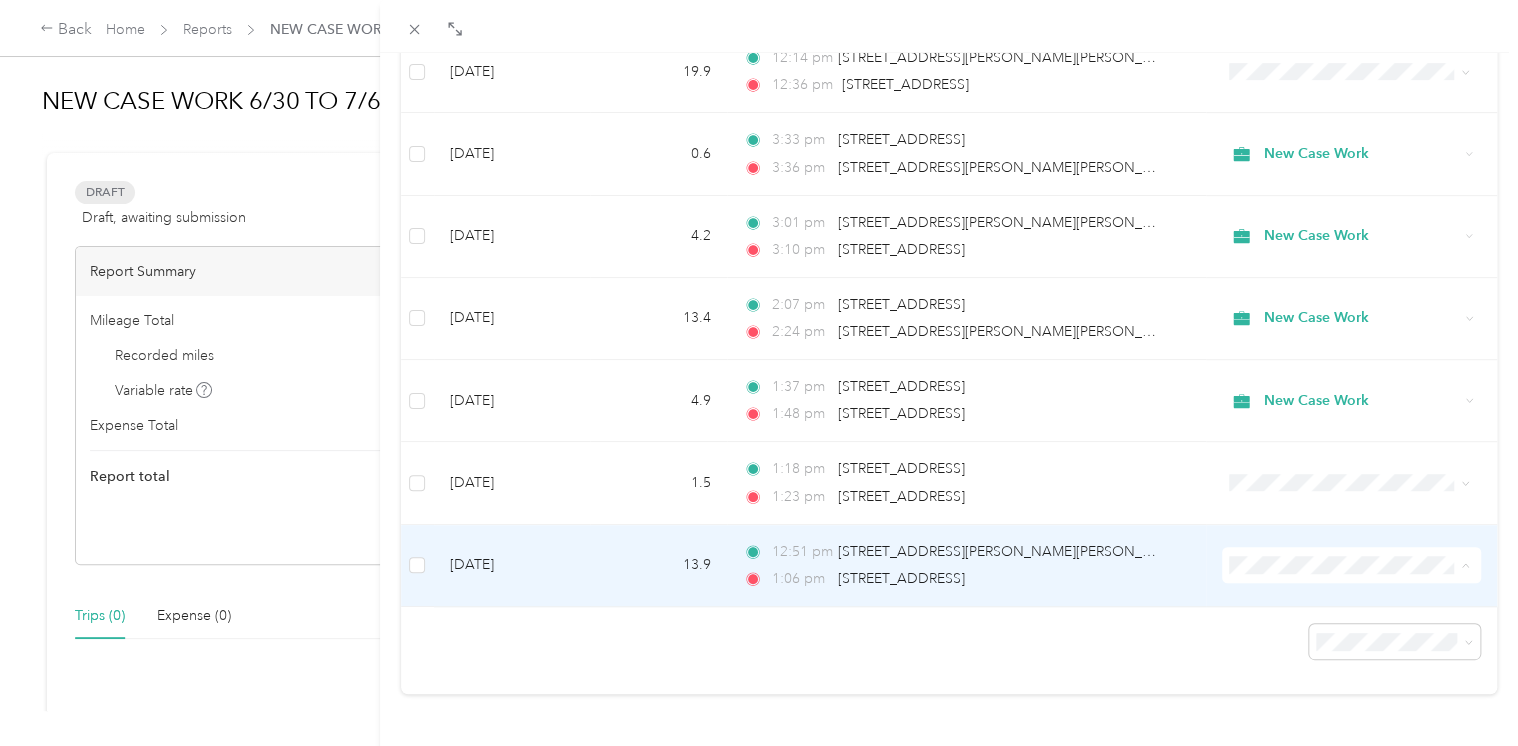 click on "New Case Work" at bounding box center [1356, 622] 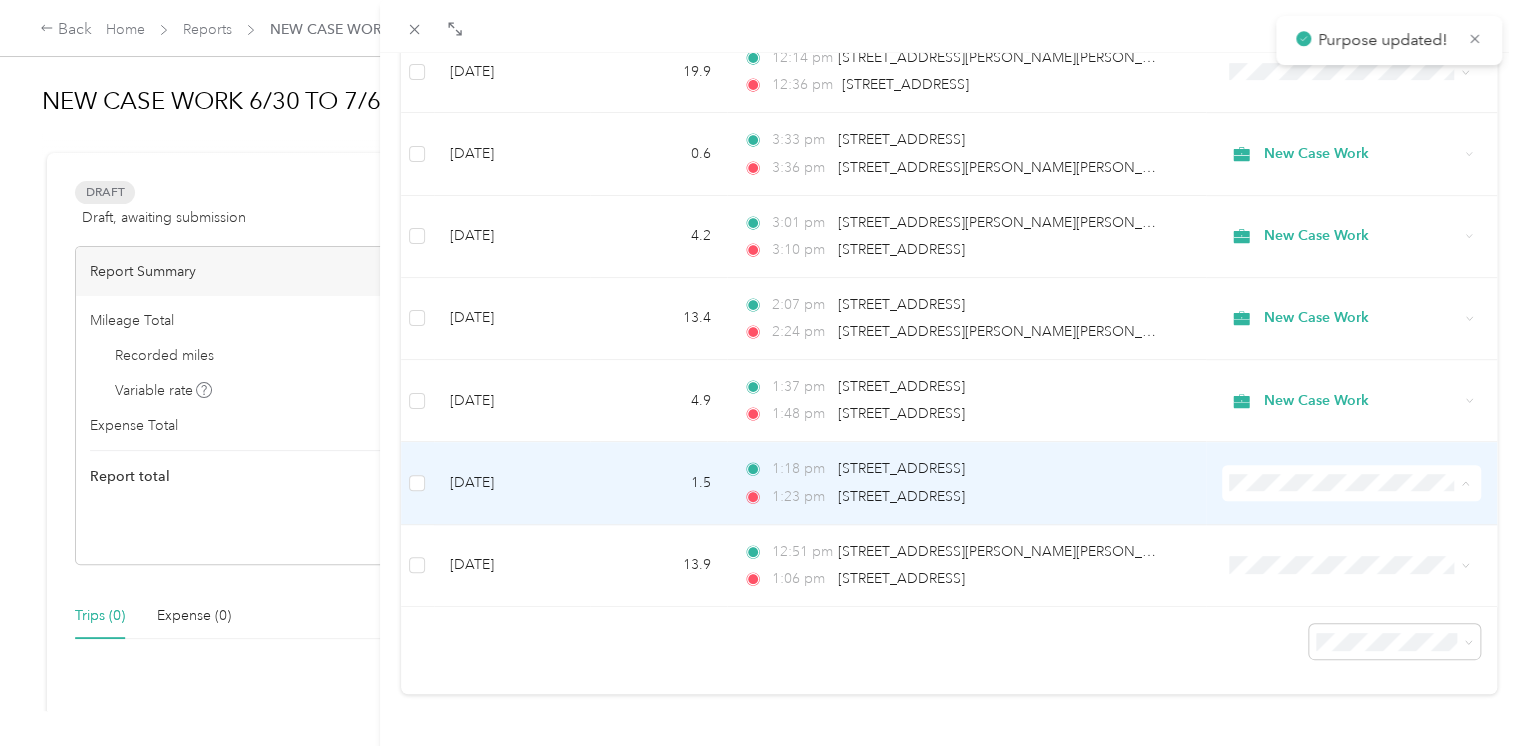 click on "New Case Work" at bounding box center [1356, 540] 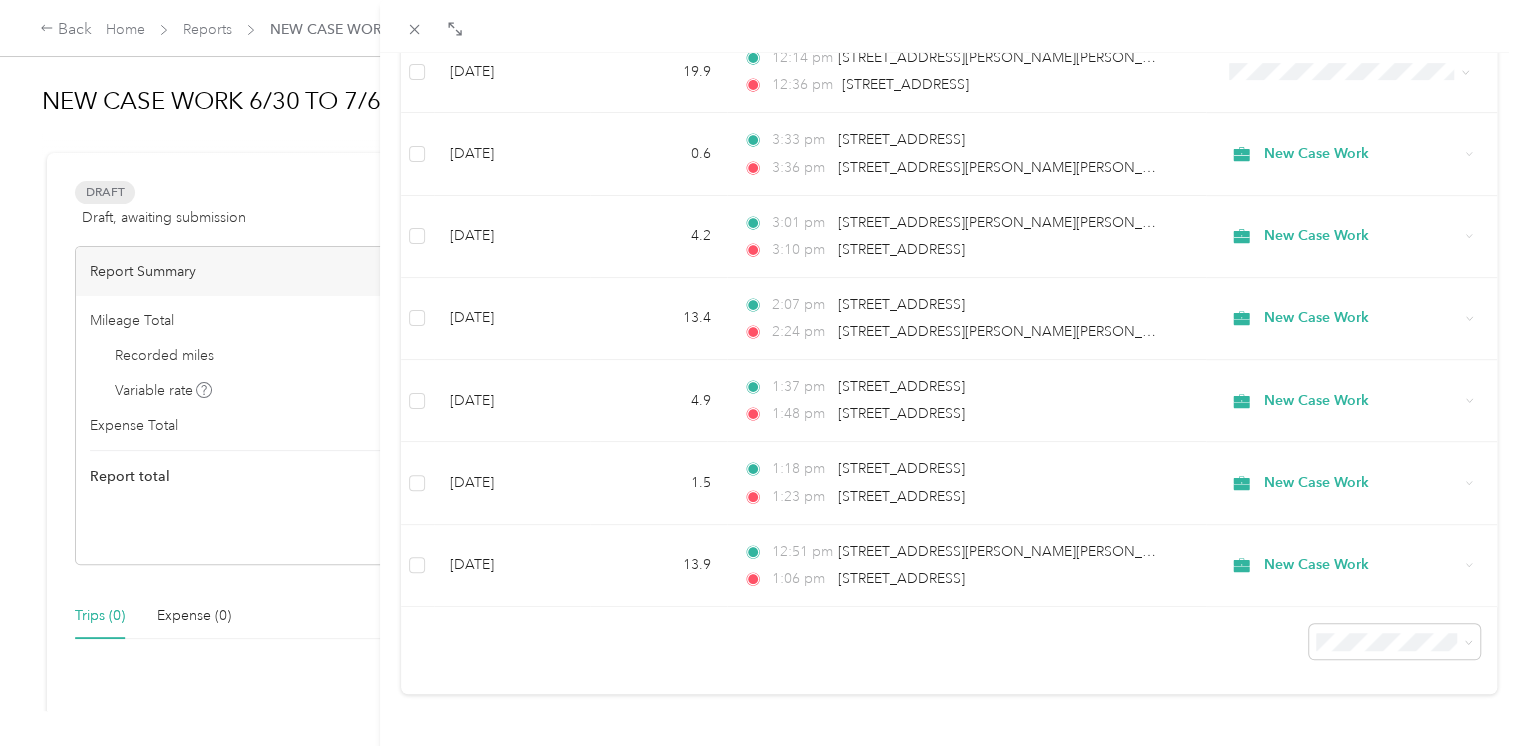 scroll, scrollTop: 337, scrollLeft: 0, axis: vertical 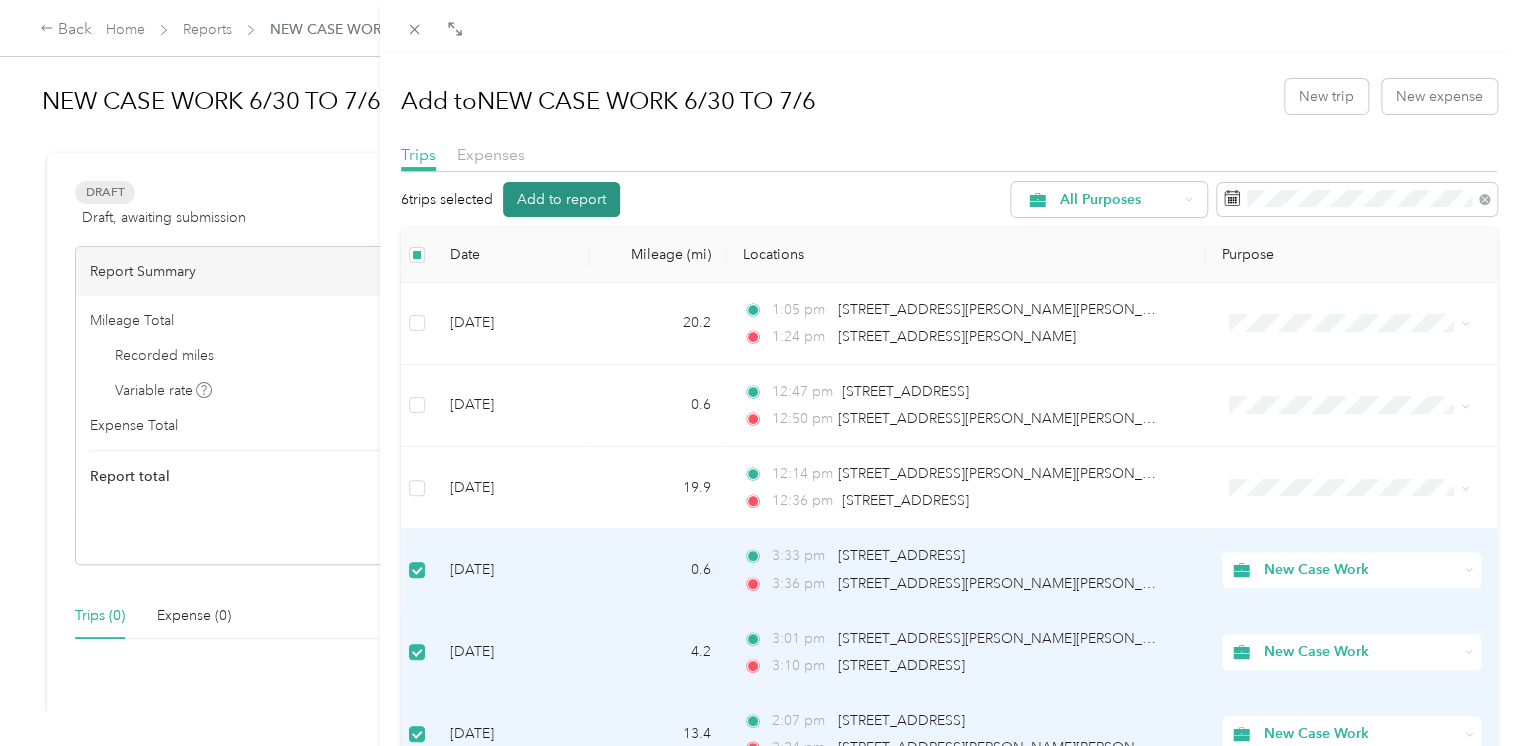 click on "Add to report" at bounding box center [561, 199] 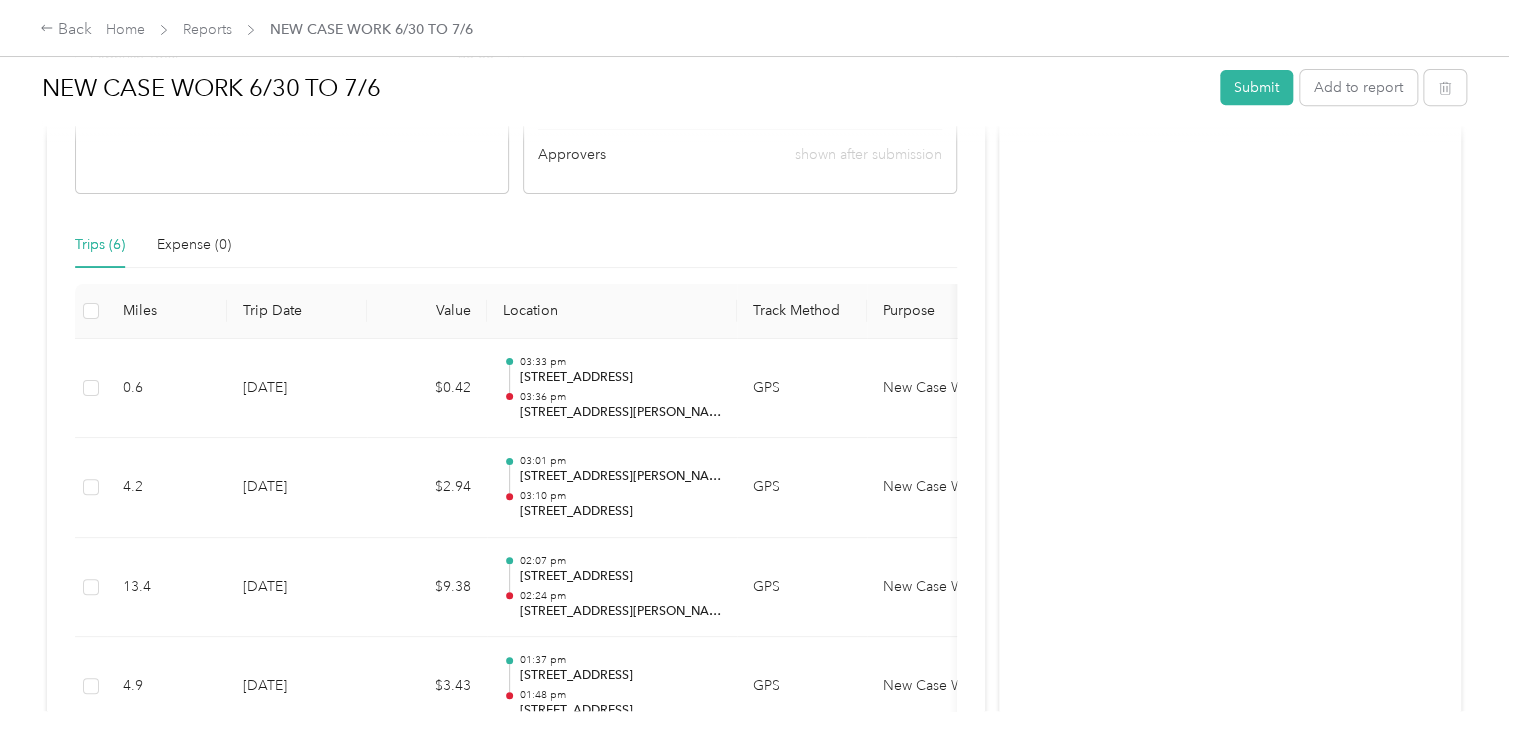 scroll, scrollTop: 632, scrollLeft: 0, axis: vertical 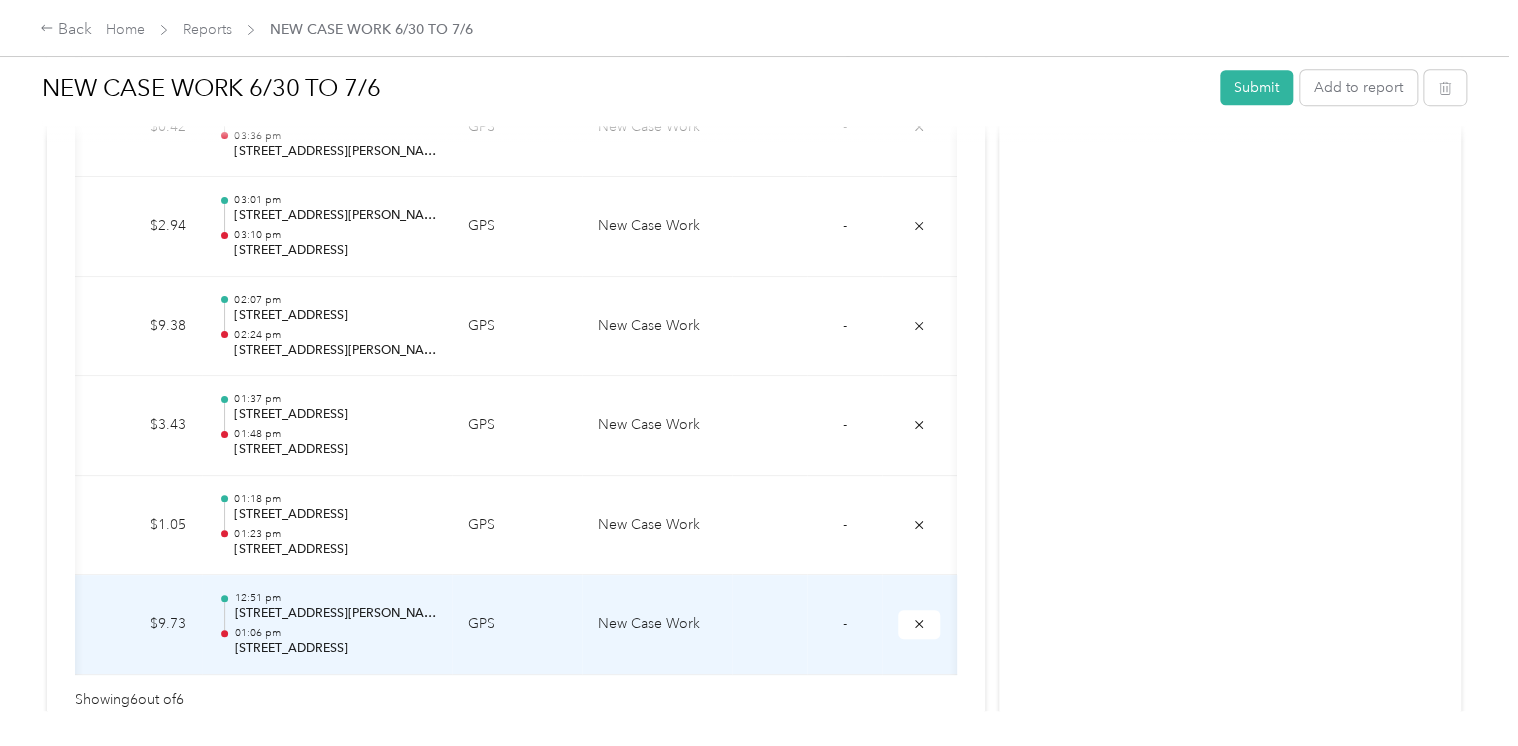 click on "-" at bounding box center [844, 625] 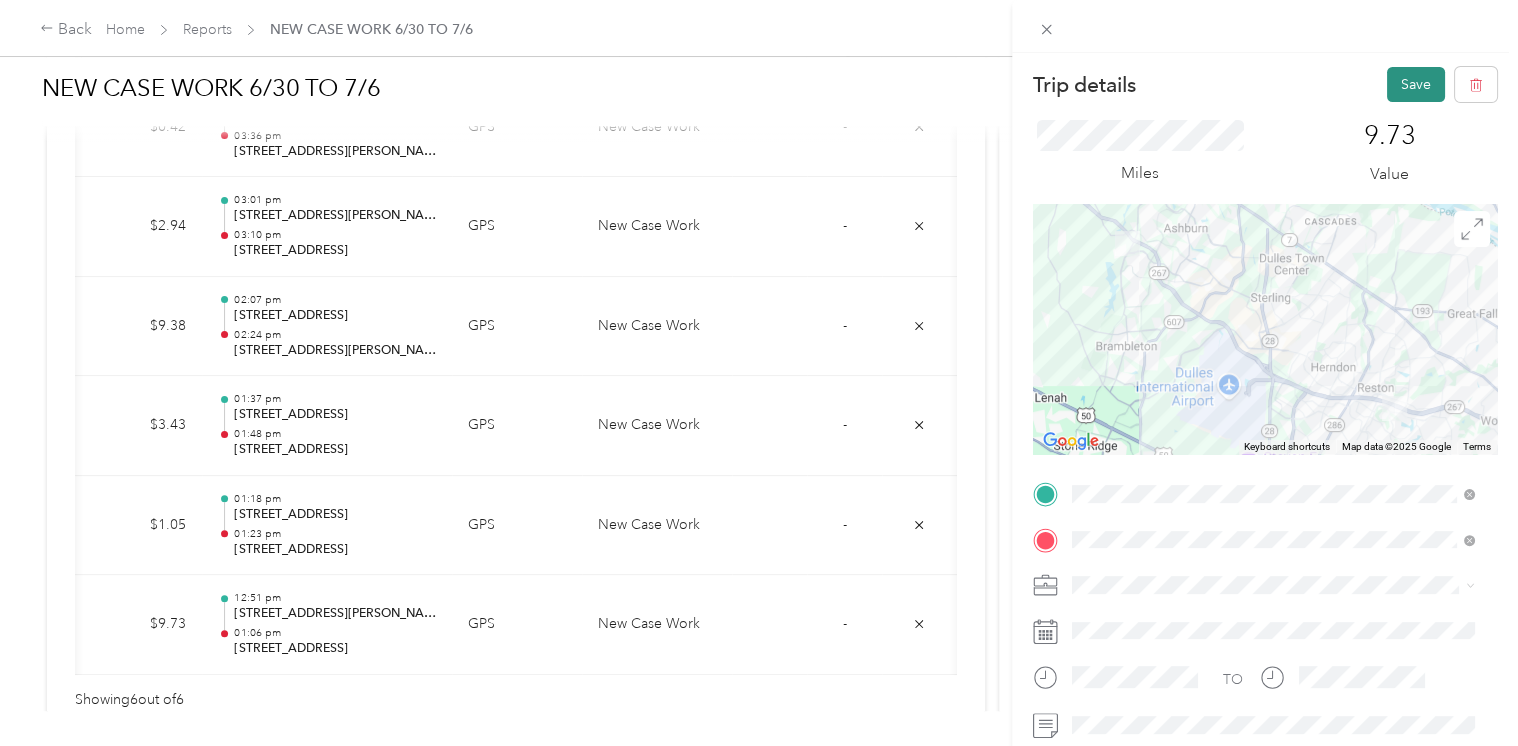 click on "Save" at bounding box center (1416, 84) 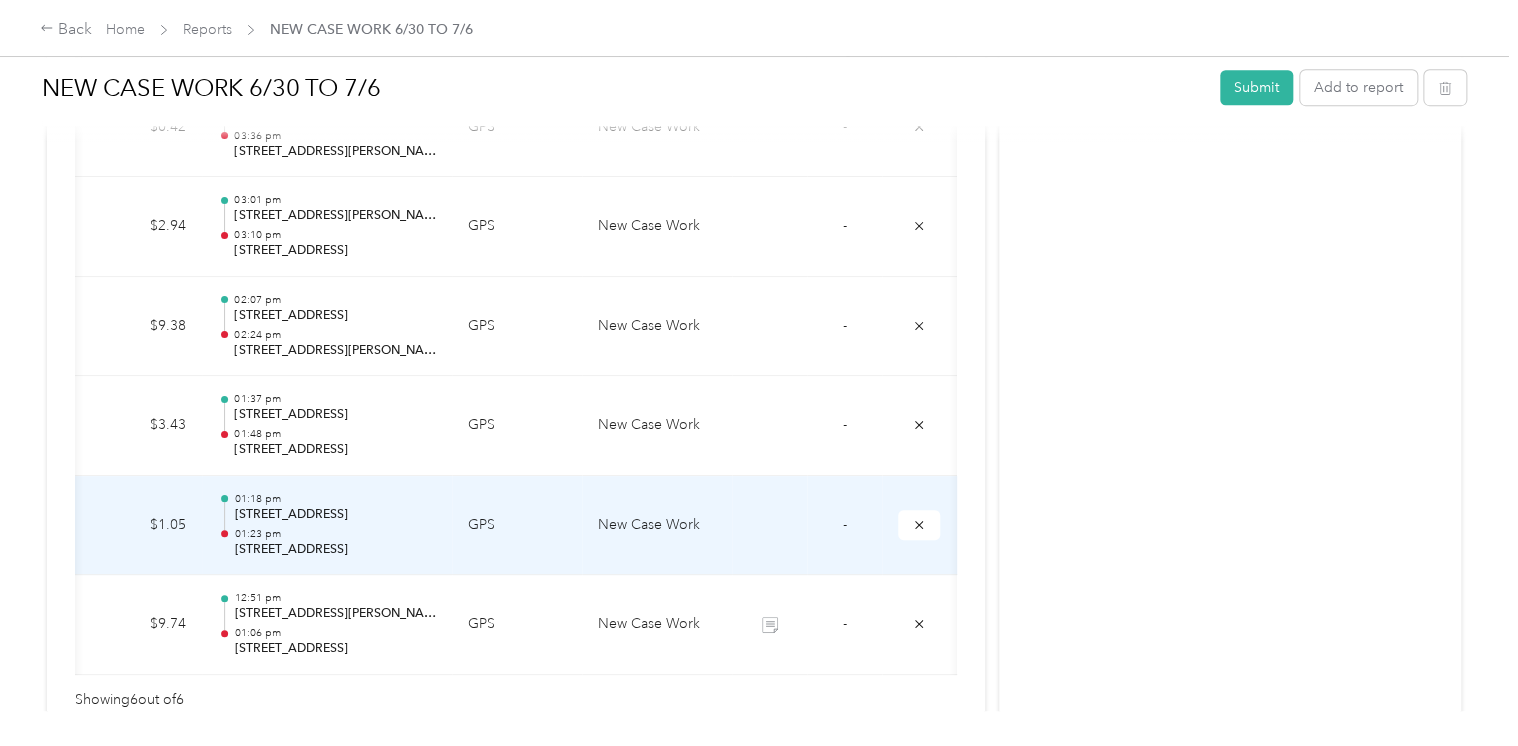 click on "-" at bounding box center [844, 526] 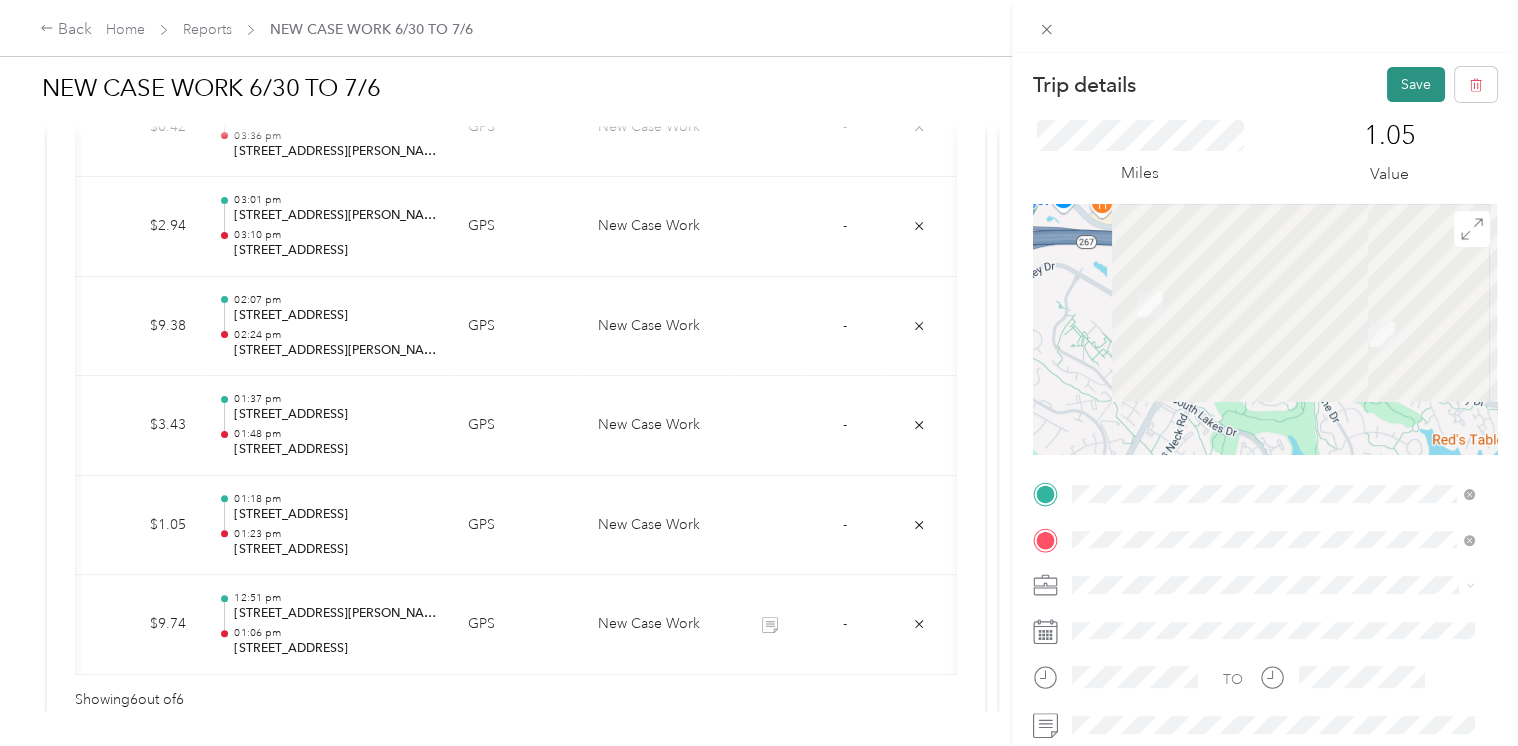 click on "Save" at bounding box center [1416, 84] 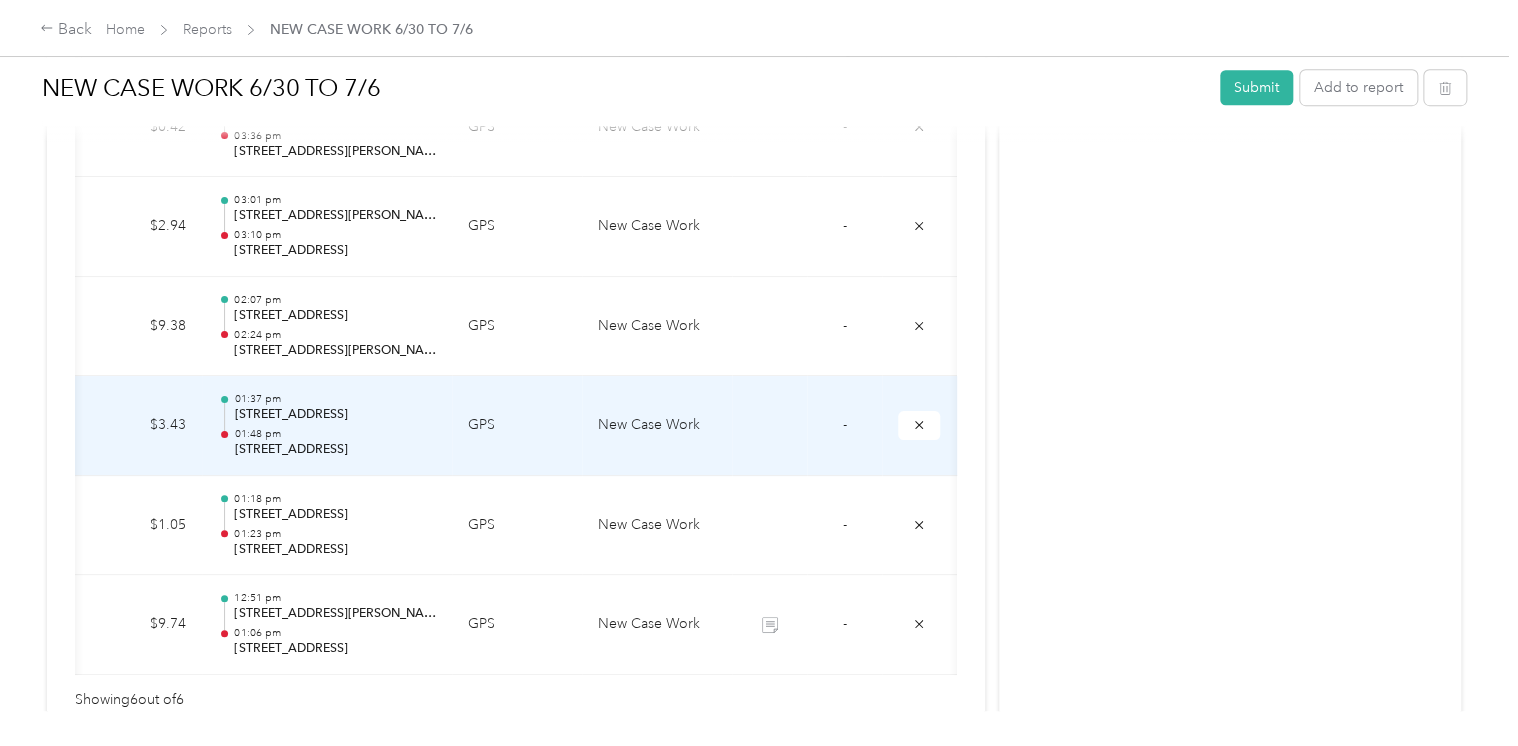 click at bounding box center [769, 426] 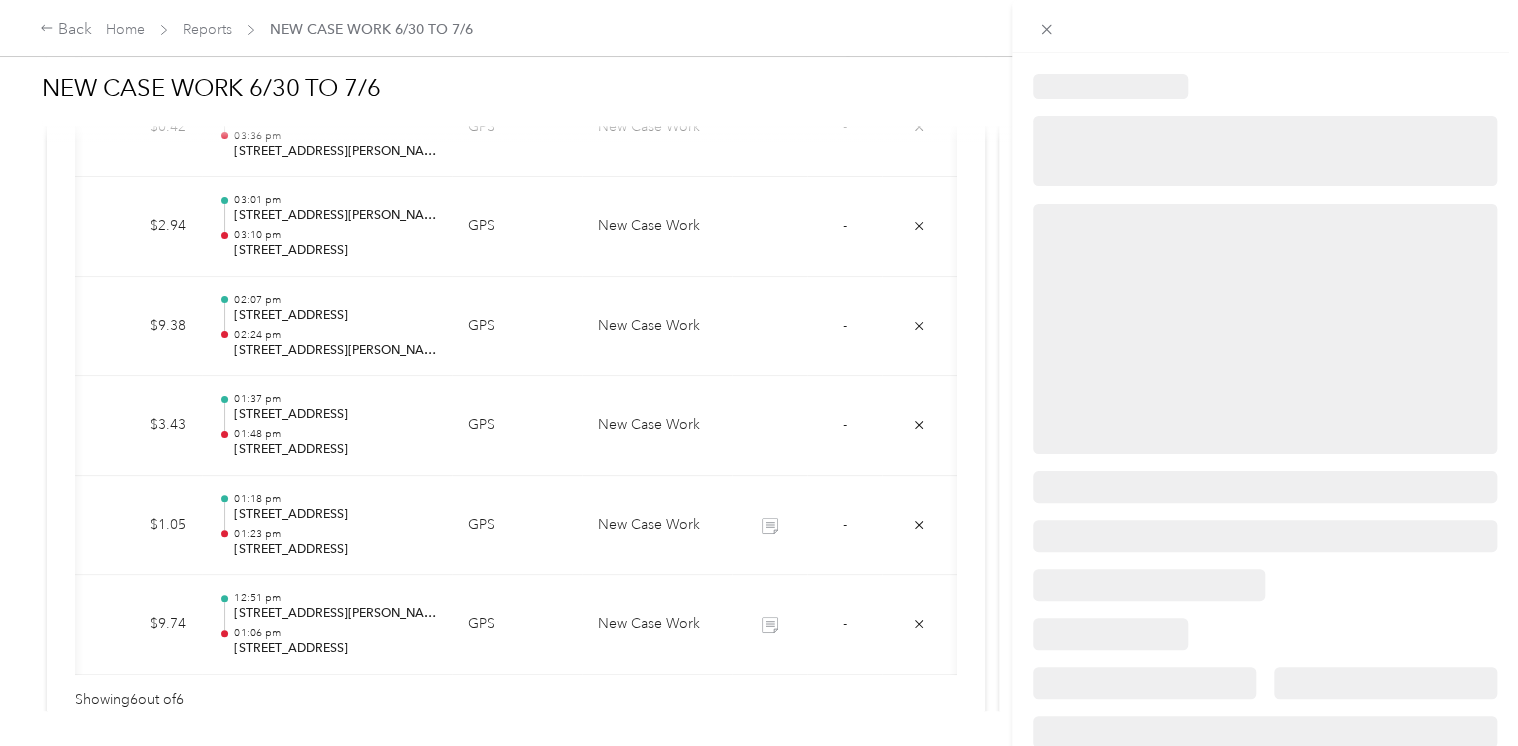 click at bounding box center (759, 373) 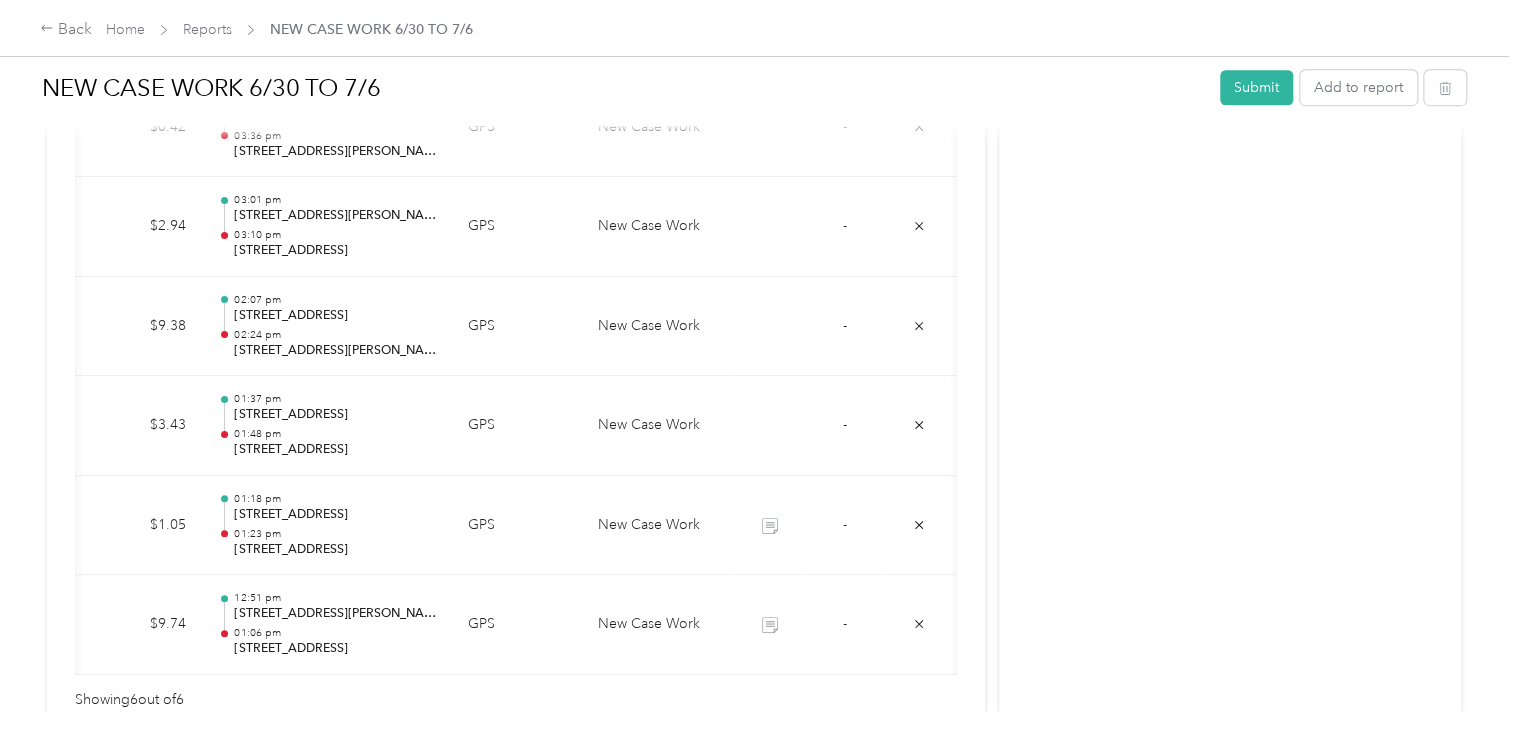 click at bounding box center [759, 373] 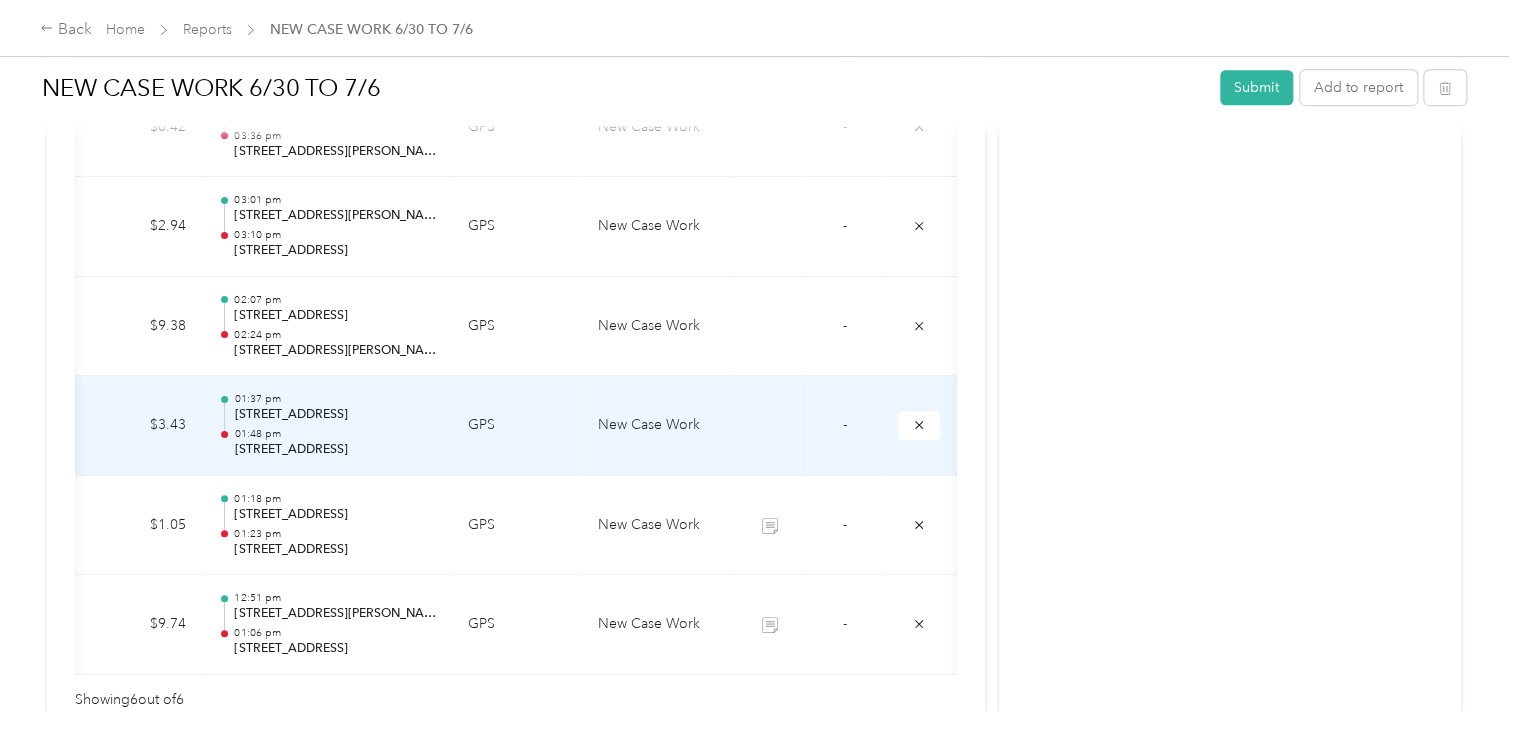 click at bounding box center [769, 426] 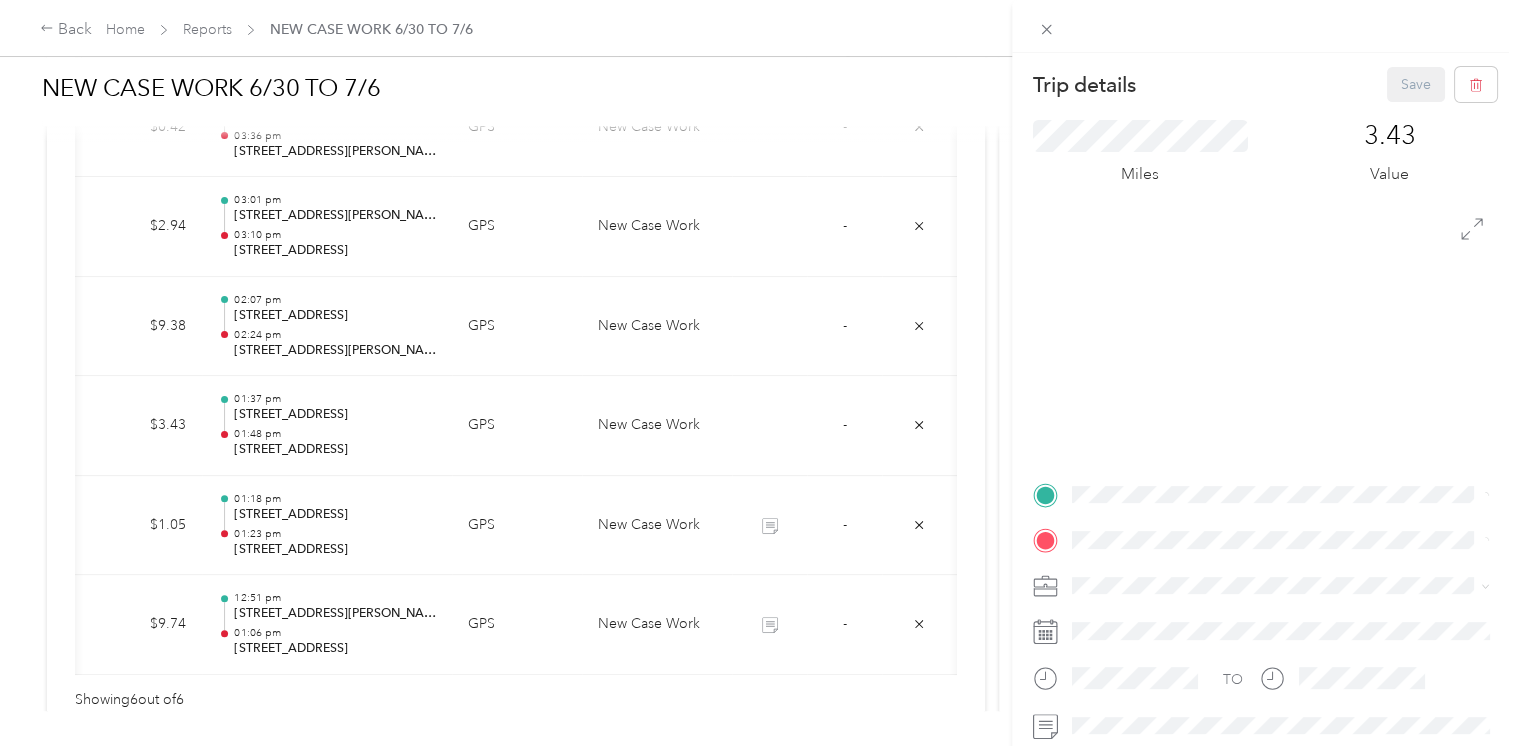 click on "Back Home Reports NEW CASE WORK 6/30 TO 7/6 NEW CASE WORK 6/30 TO 7/6 Submit Add to report Draft Draft, awaiting submission View  activity & comments Report Summary Mileage Total $ 26.96 Recorded miles 38.51   mi Variable rate   $ 0.70 / mi Expense Total $ 0.00 Report total $ 26.96 Report details Report ID 1C86DFAB9-0046 Report period [DATE] - [DATE] Pay period shown after submission Submitter [PERSON_NAME] Submitted on - Approvers shown after submission Trips (6) Expense (0) Miles Trip Date Value Location Track Method Purpose Notes Tags                     0.6 [DATE] $0.42 03:33 pm [STREET_ADDRESS] 03:36 pm [STREET_ADDRESS][PERSON_NAME][PERSON_NAME] GPS New Case Work - 4.2 [DATE] $2.94 03:01 pm [STREET_ADDRESS][PERSON_NAME][PERSON_NAME] 03:10 pm [STREET_ADDRESS] GPS New Case Work - 13.4 [DATE] $9.38 02:07 pm [STREET_ADDRESS] 02:24 pm [STREET_ADDRESS][PERSON_NAME][PERSON_NAME] GPS New Case Work - 4.9 [DATE] $3.43 01:37 pm 01:48 pm GPS New Case Work" at bounding box center [754, 373] 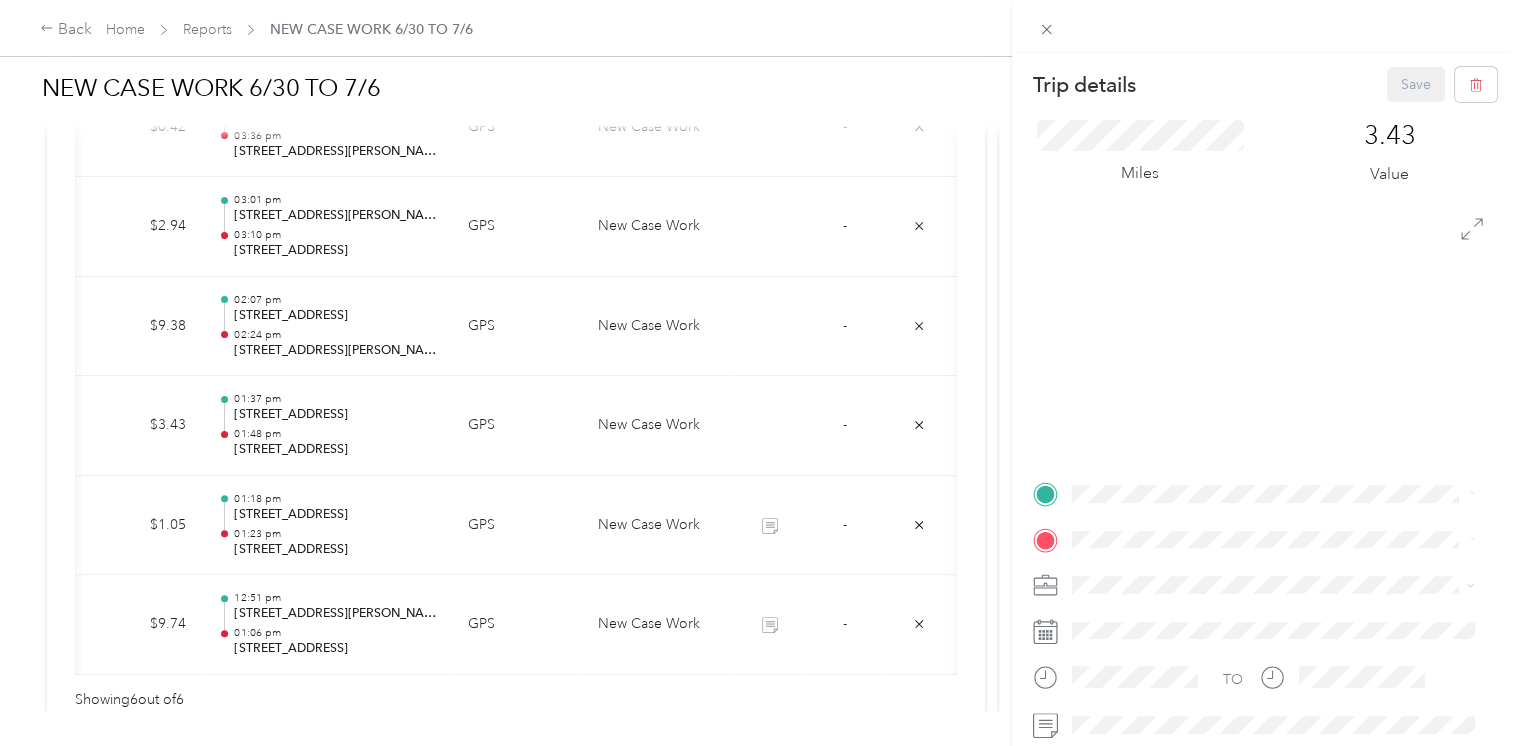 scroll, scrollTop: 267, scrollLeft: 0, axis: vertical 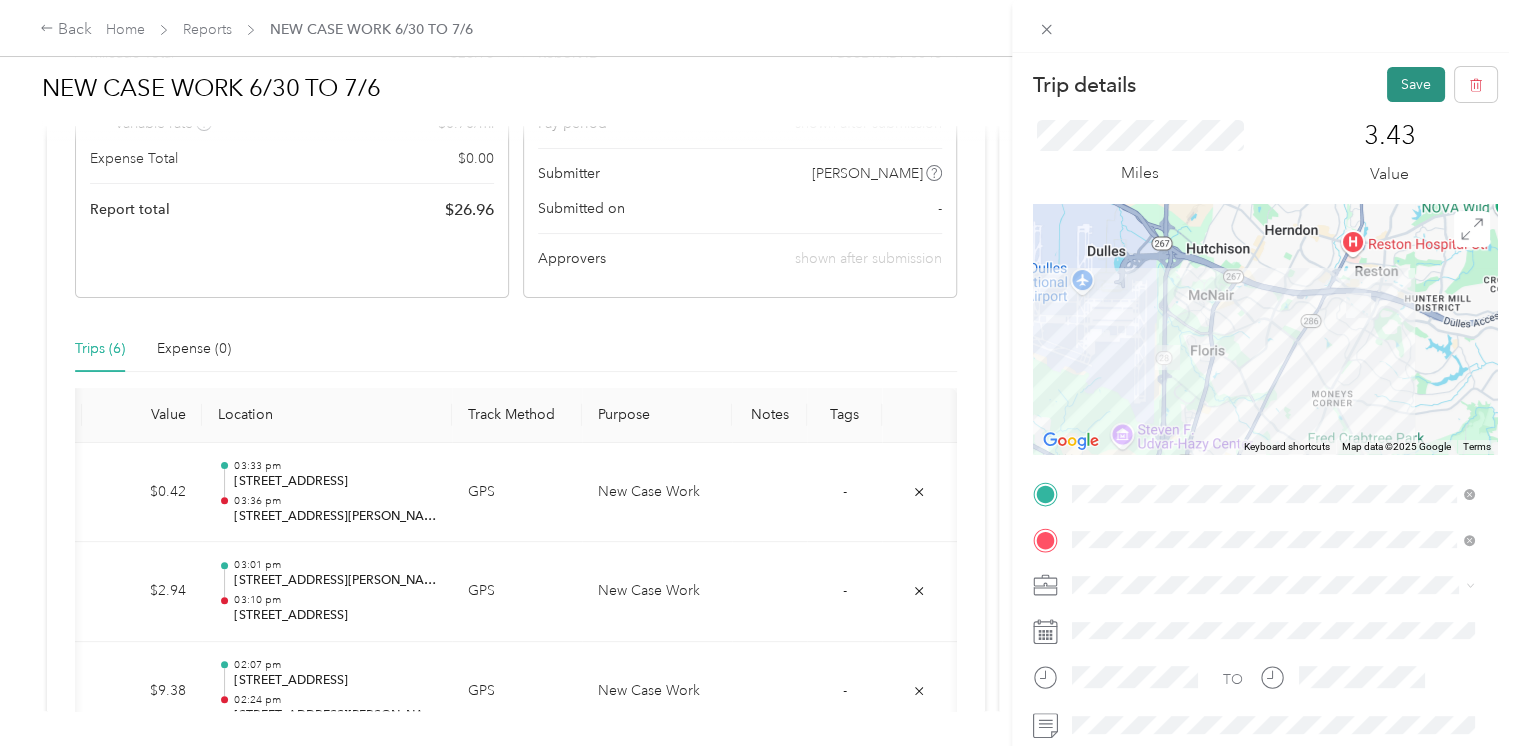 click on "Save" at bounding box center (1416, 84) 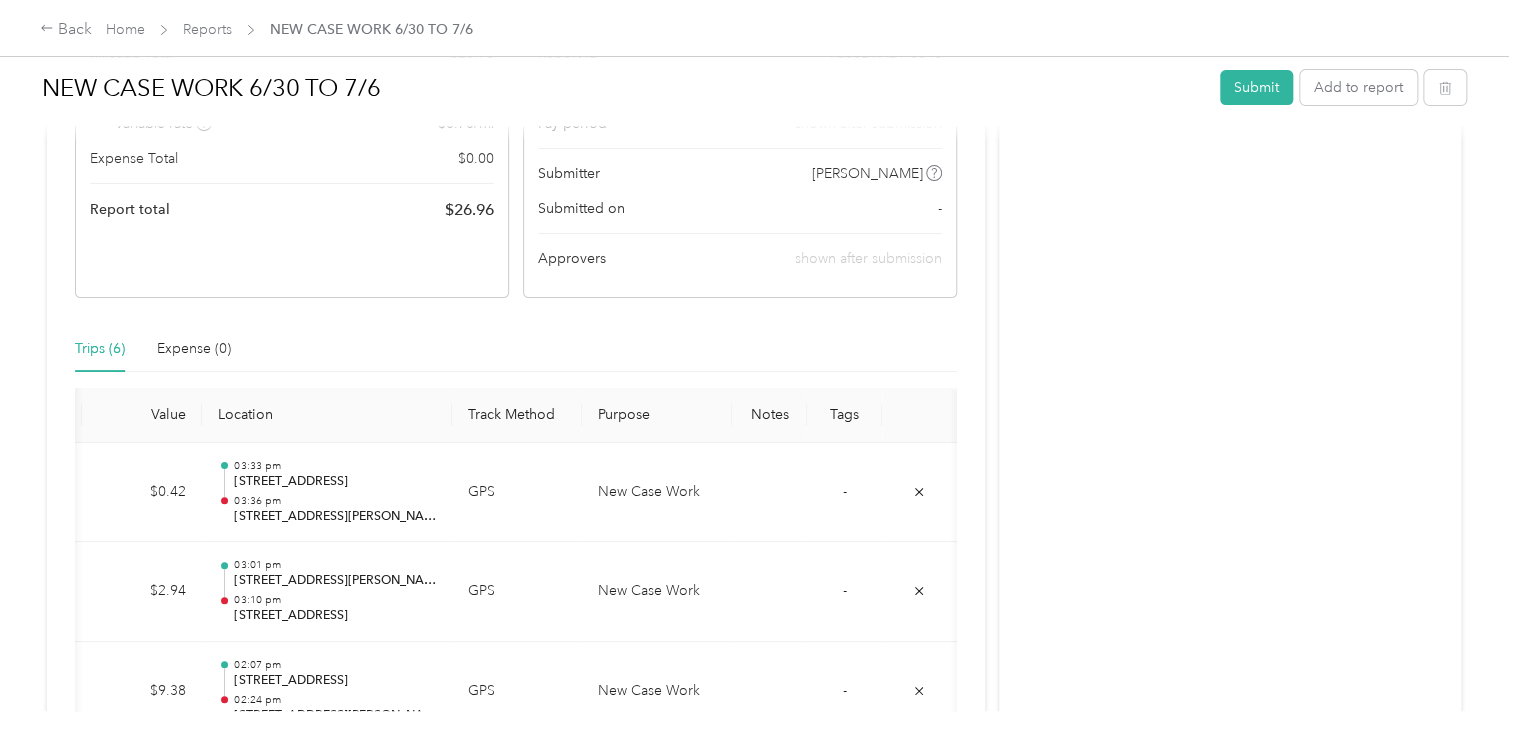 scroll, scrollTop: 592, scrollLeft: 0, axis: vertical 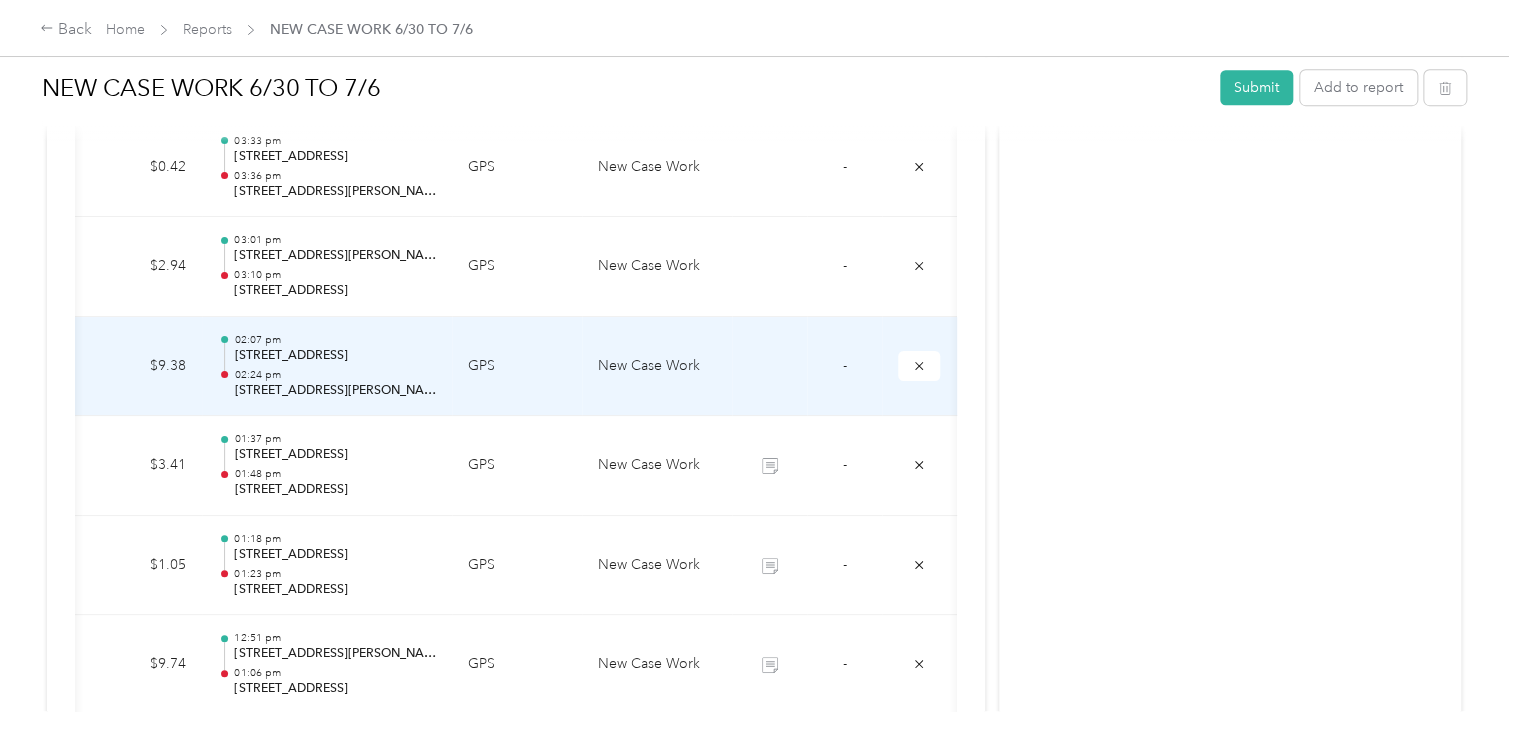 click at bounding box center (769, 367) 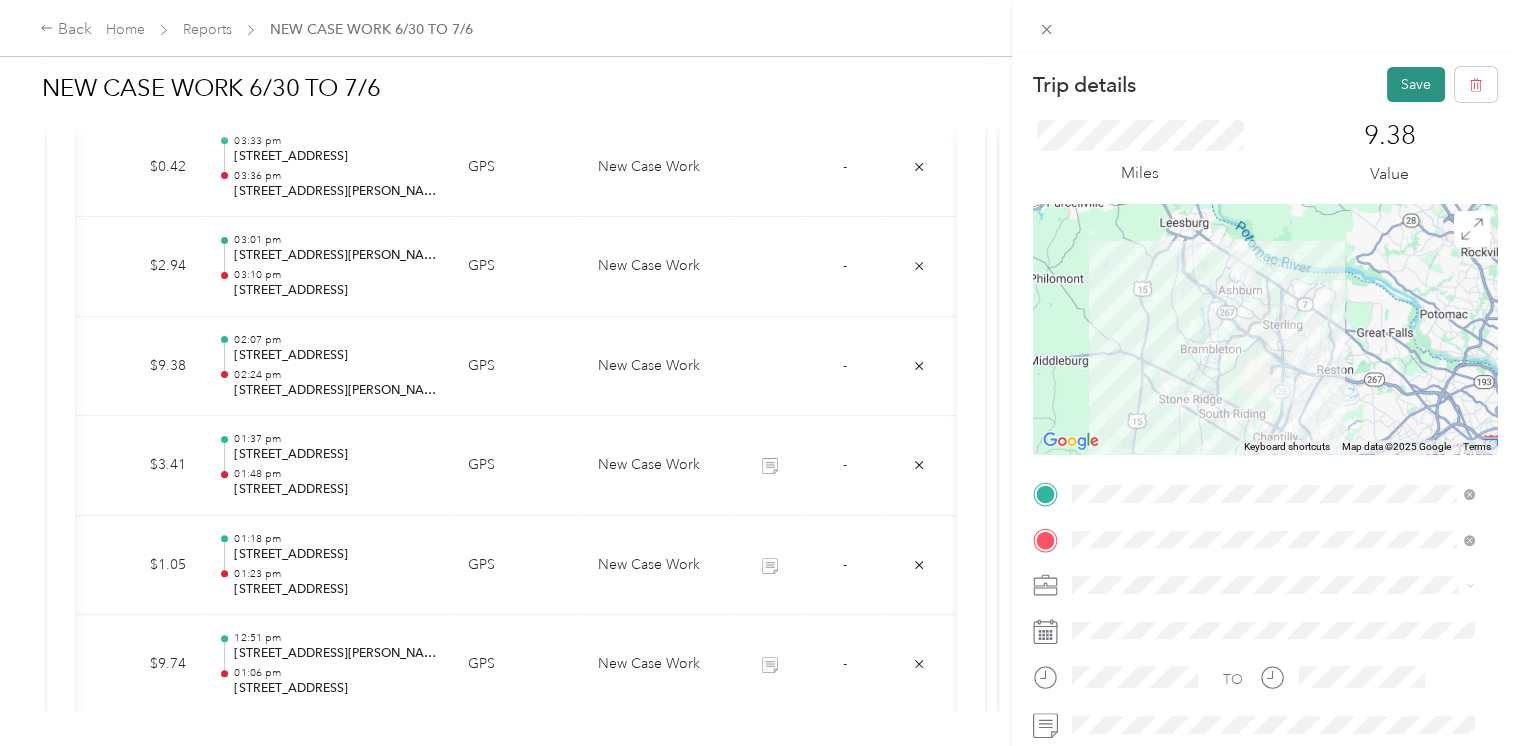 click on "Save" at bounding box center [1416, 84] 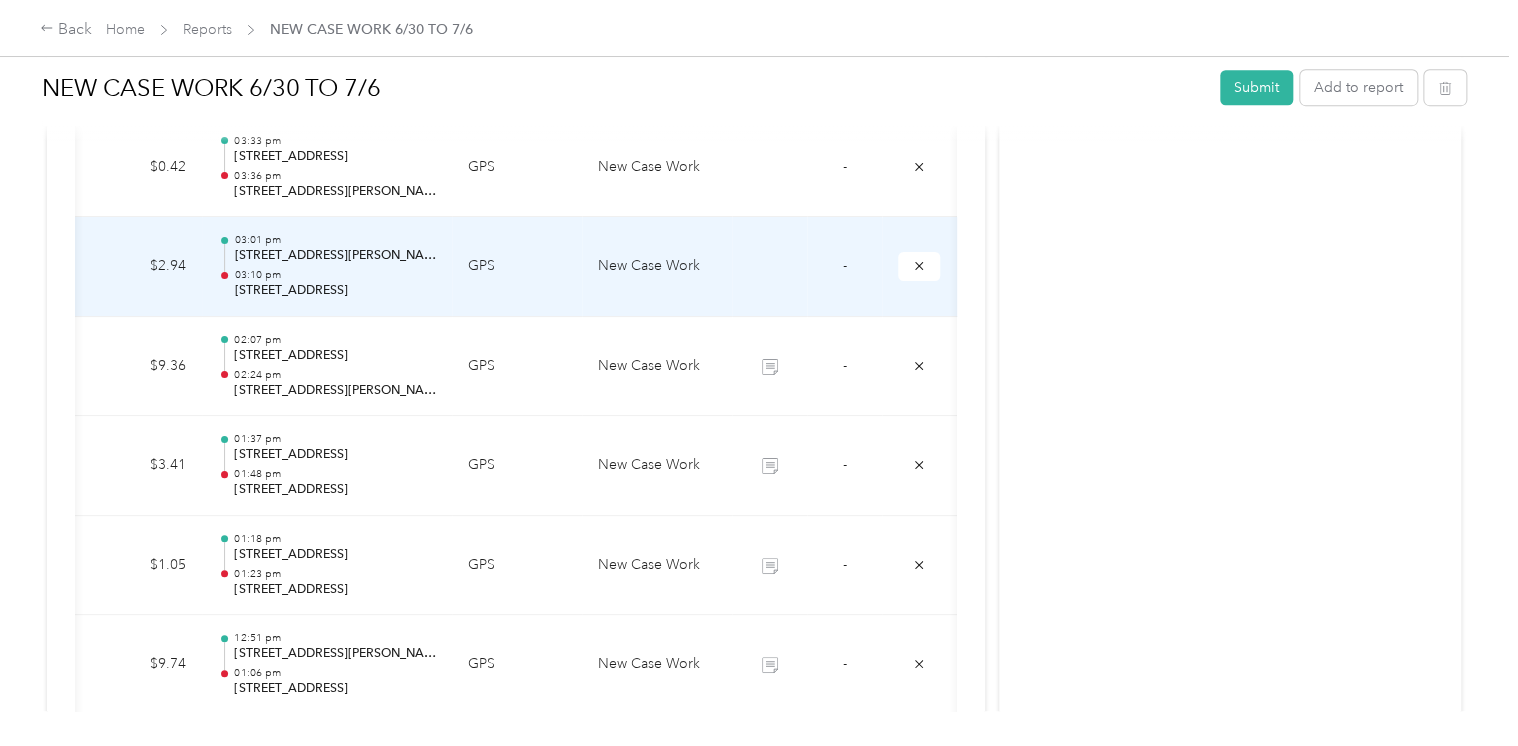 click at bounding box center (769, 267) 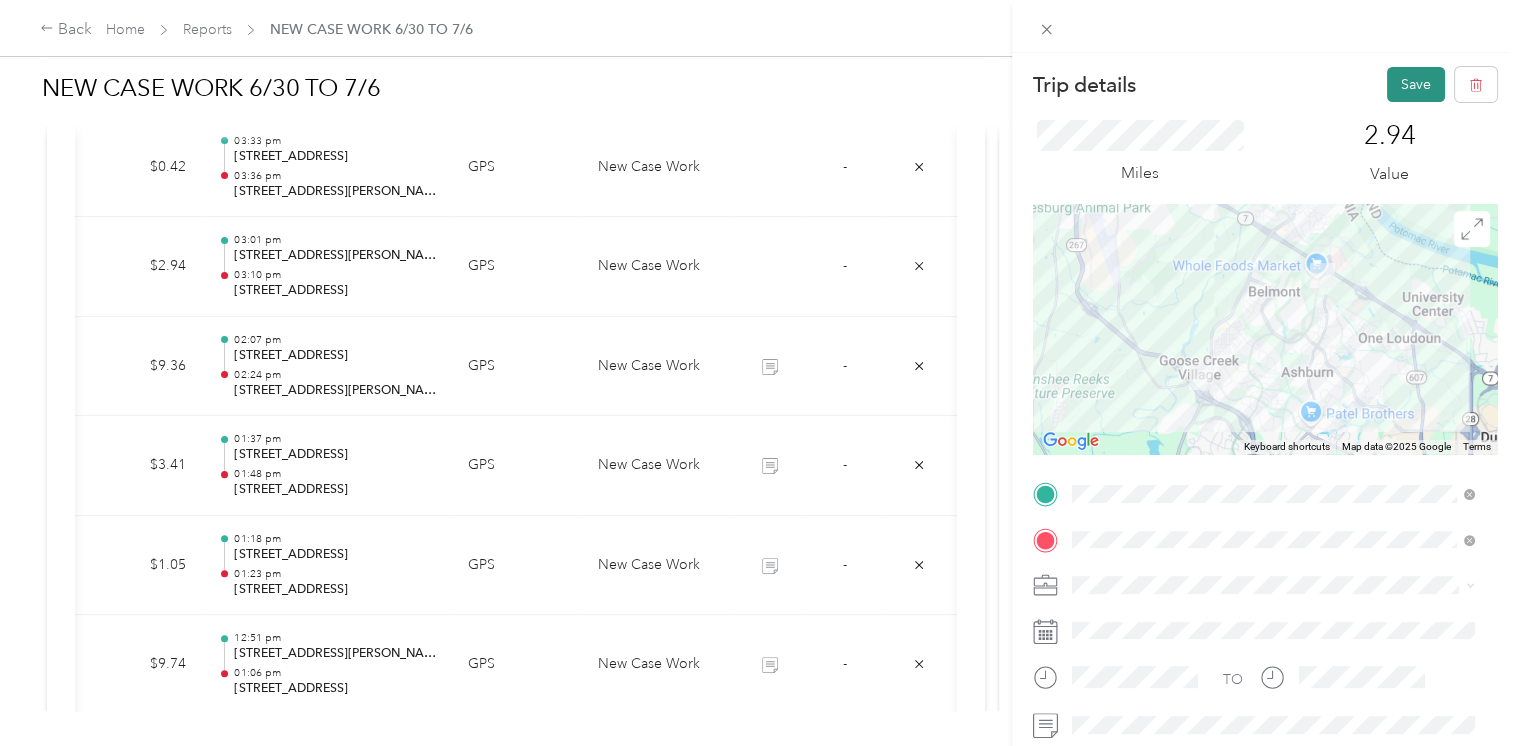 click on "Save" at bounding box center [1416, 84] 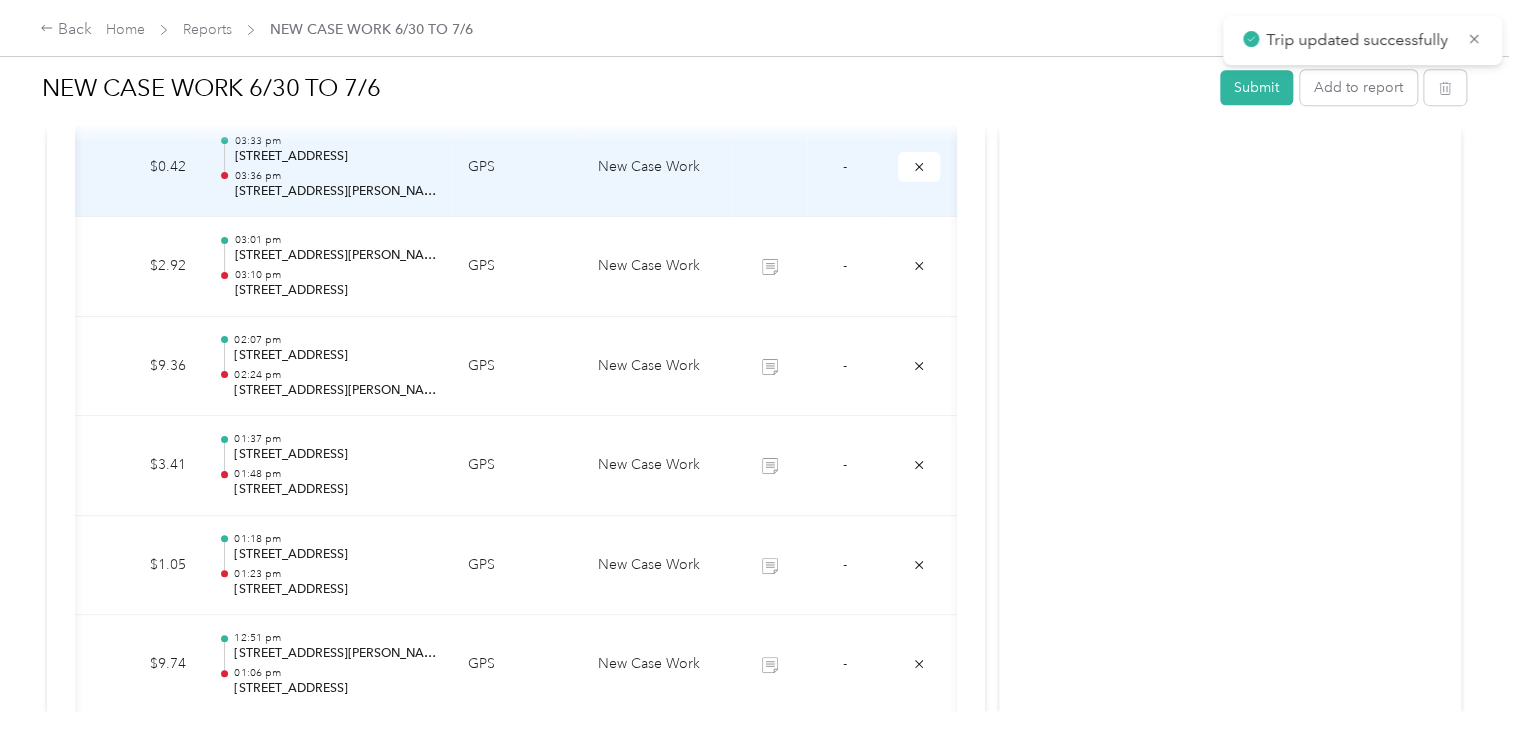 click at bounding box center (769, 168) 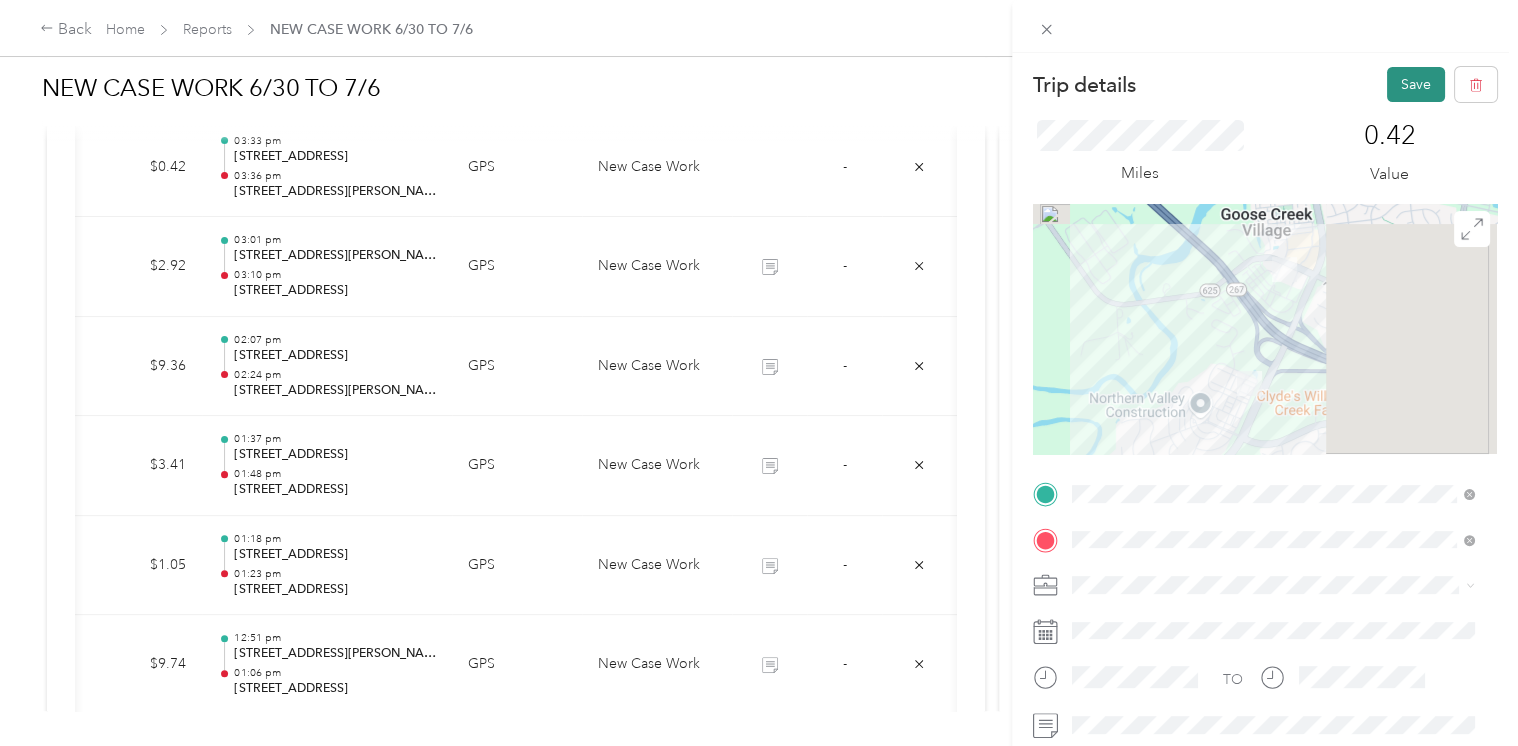 click on "Save" at bounding box center [1416, 84] 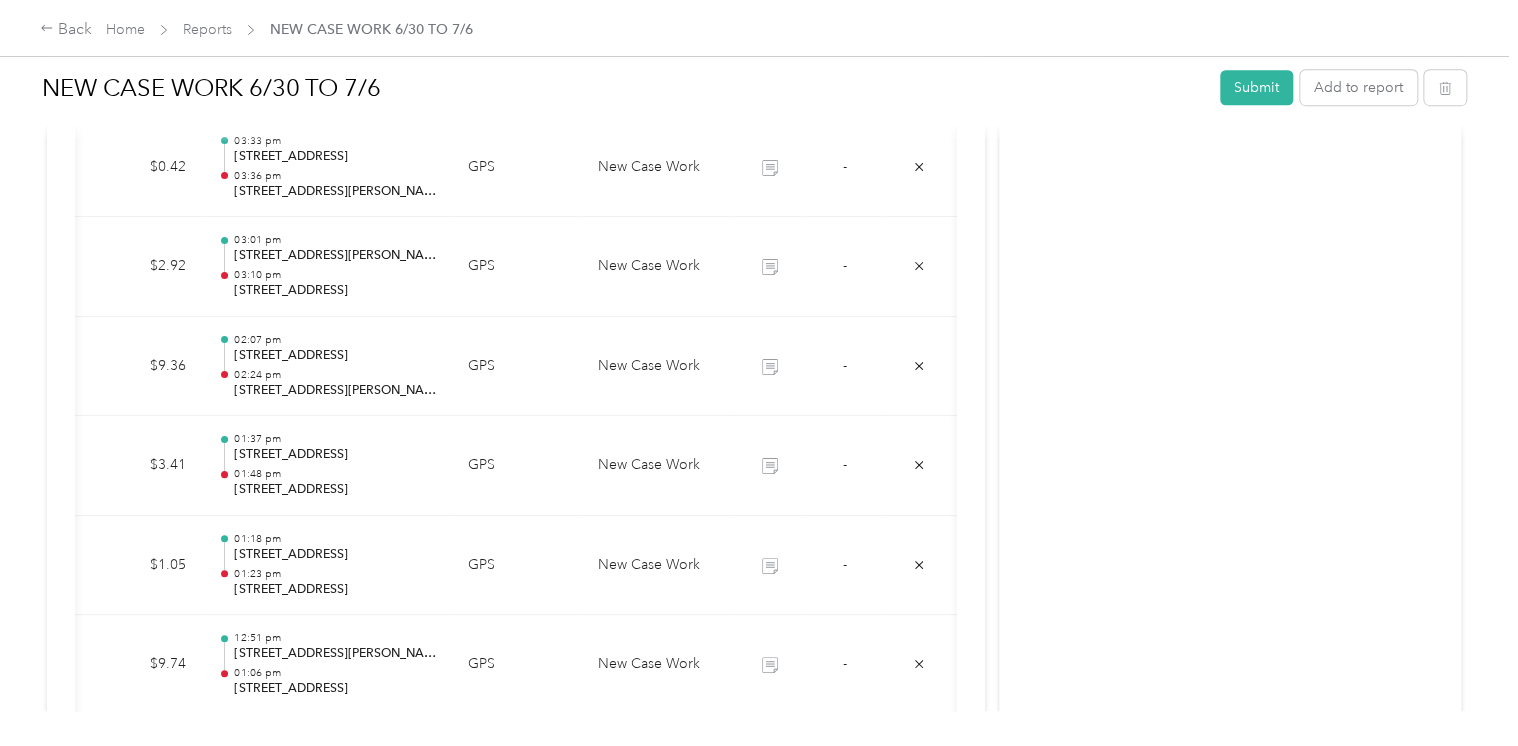 scroll, scrollTop: 326, scrollLeft: 0, axis: vertical 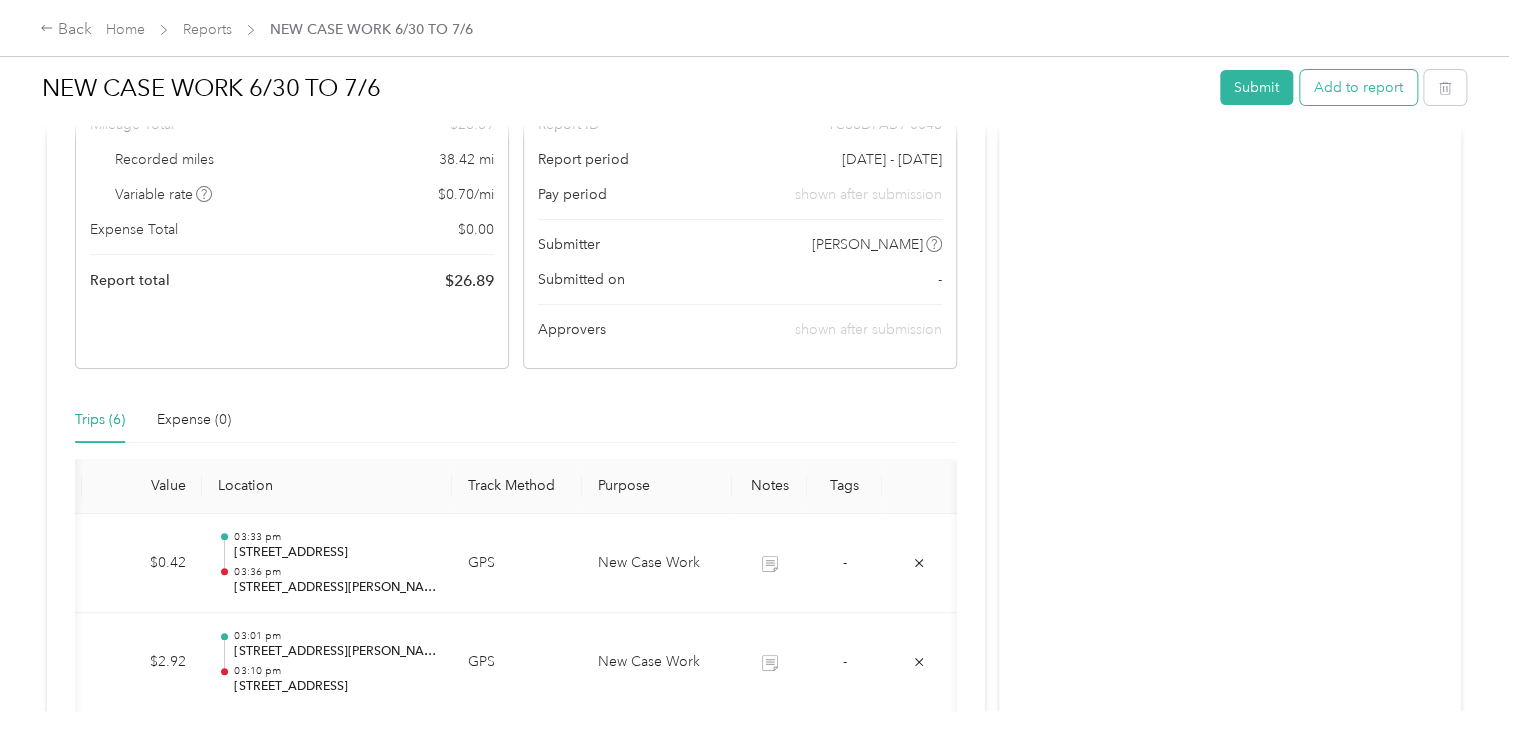 click on "Add to report" at bounding box center [1358, 87] 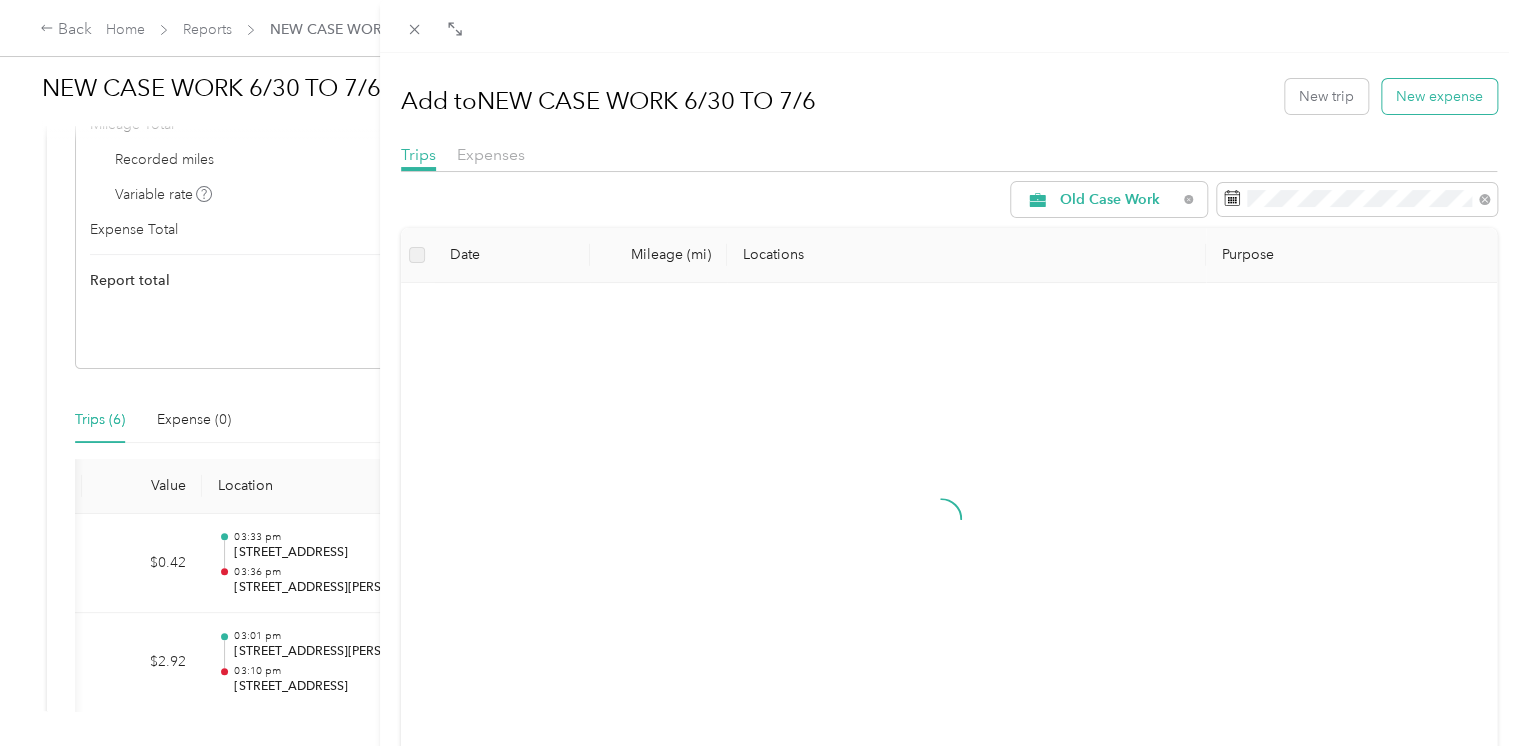 click on "New expense" at bounding box center (1439, 96) 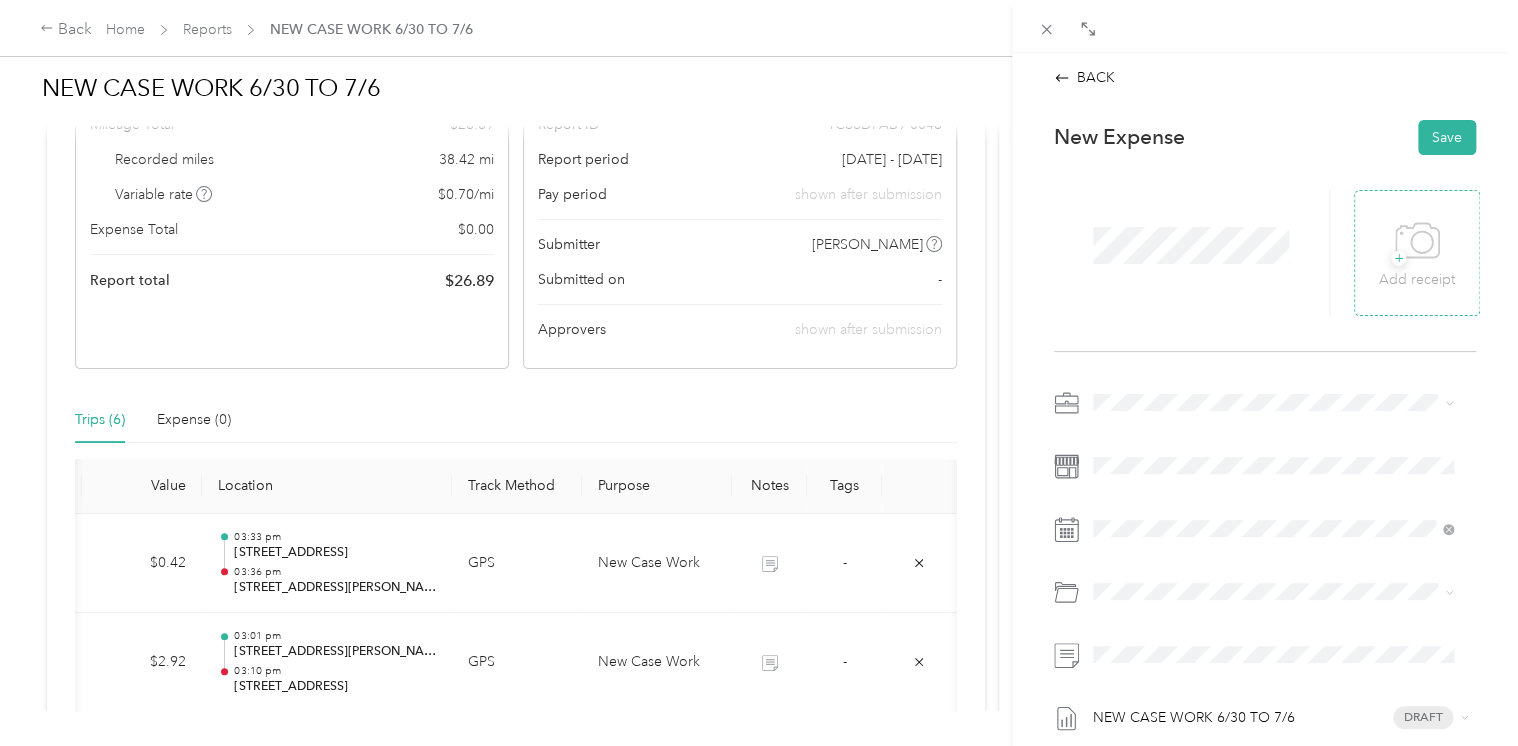 click on "+" at bounding box center (1398, 258) 